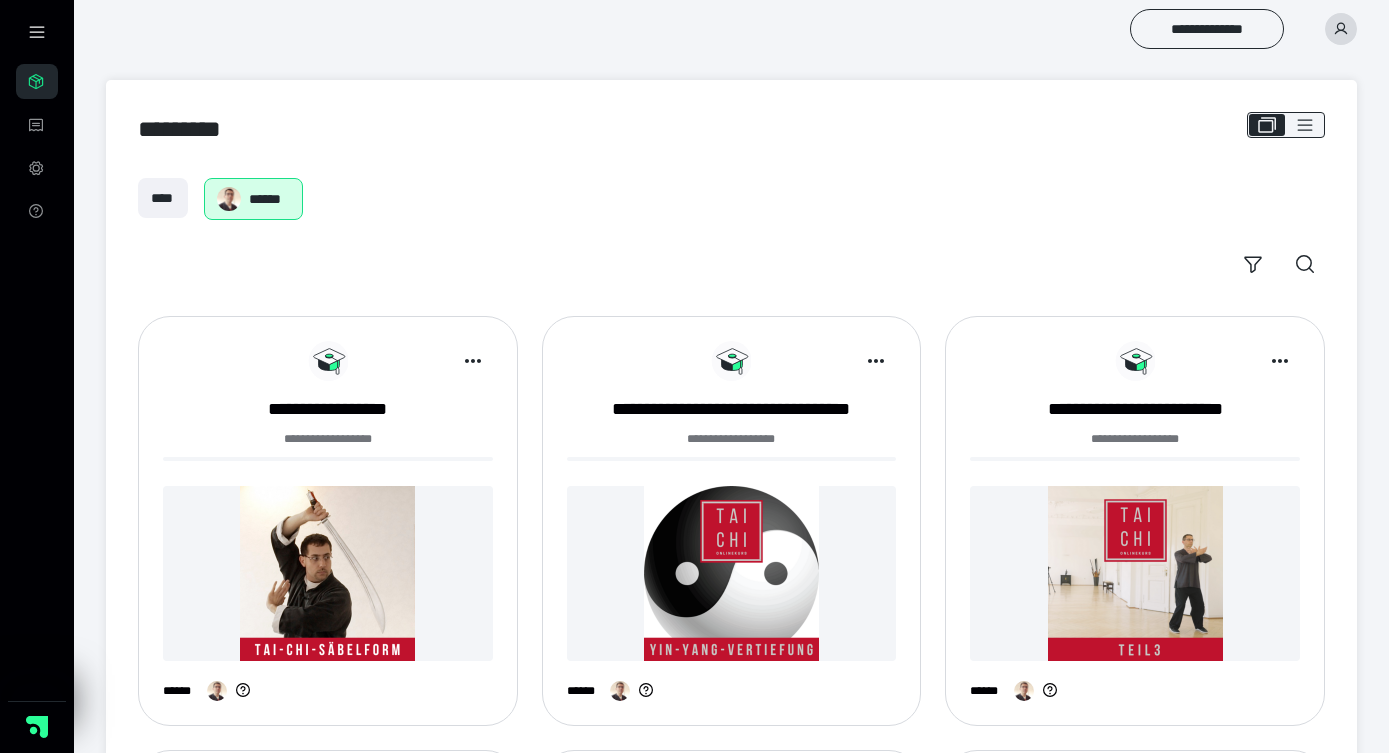 scroll, scrollTop: 0, scrollLeft: 0, axis: both 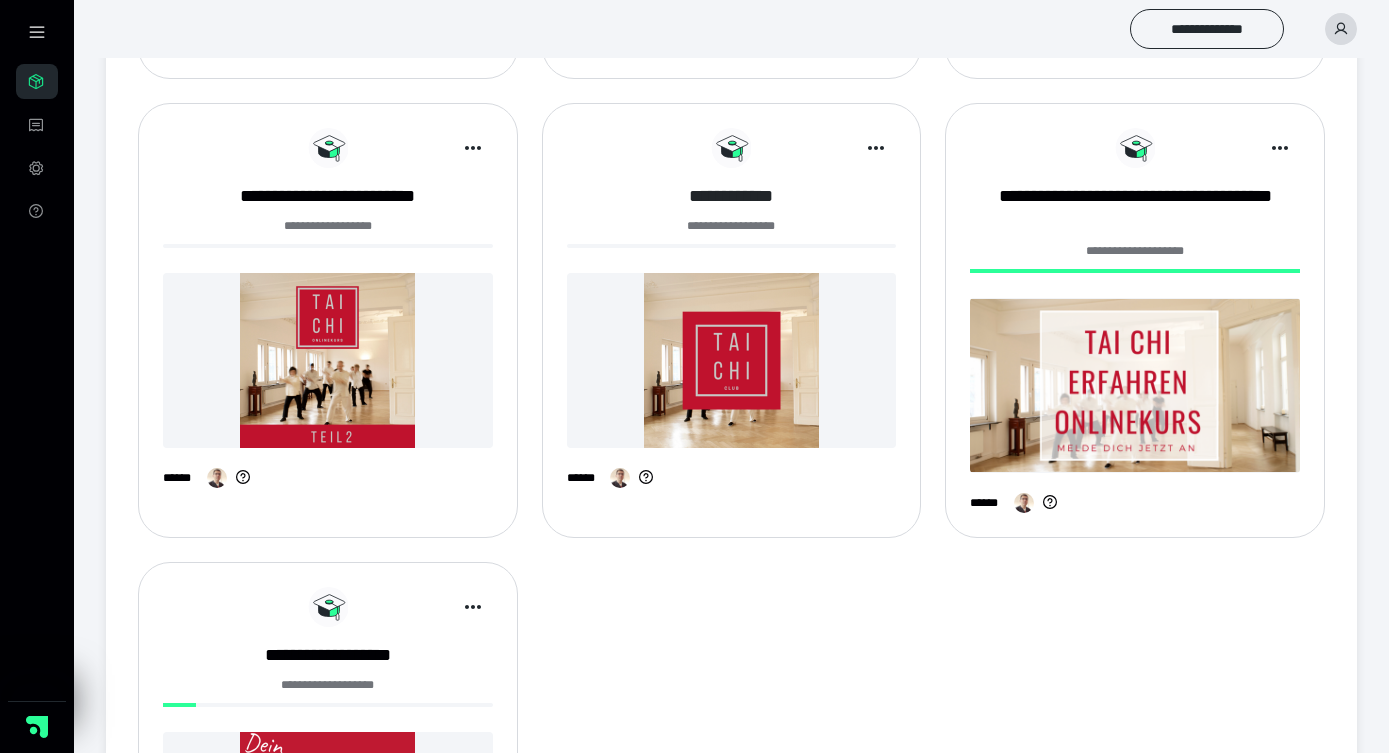 click on "**********" at bounding box center (732, 196) 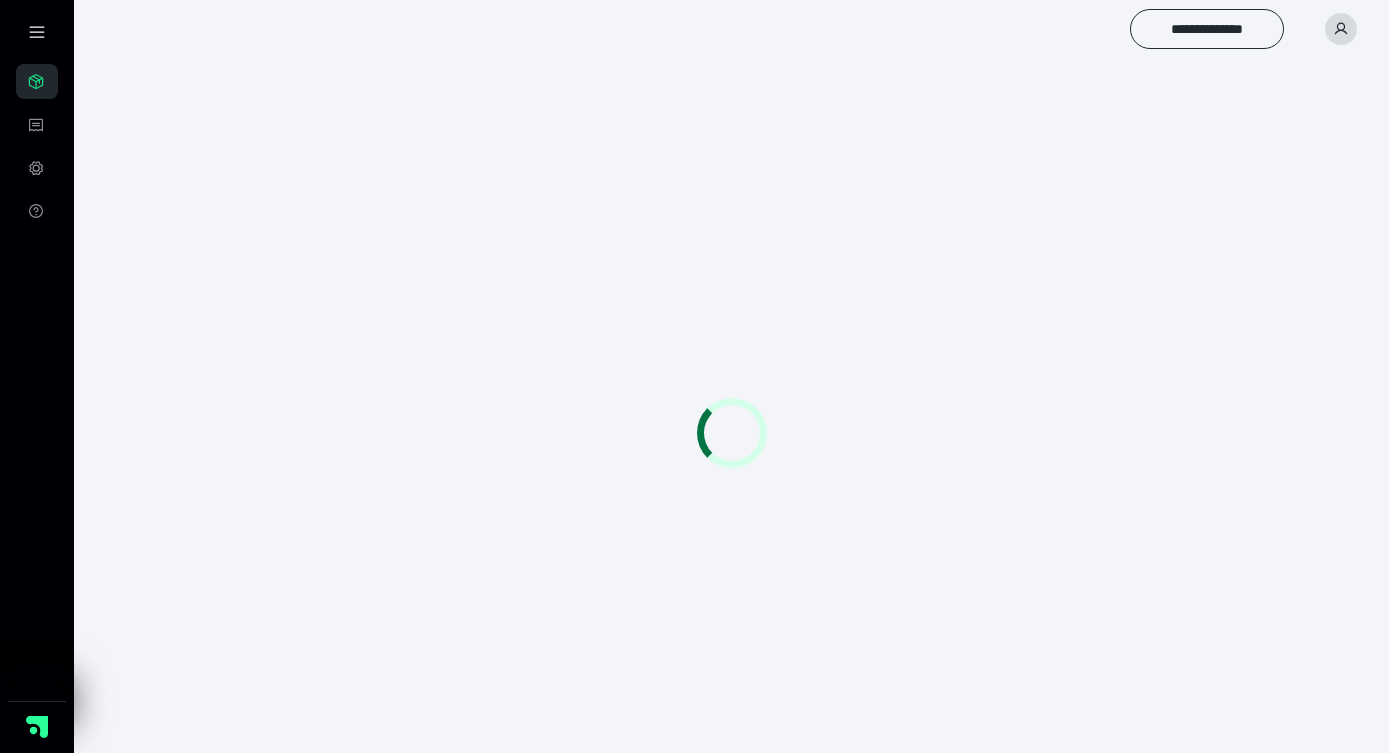 scroll, scrollTop: 0, scrollLeft: 0, axis: both 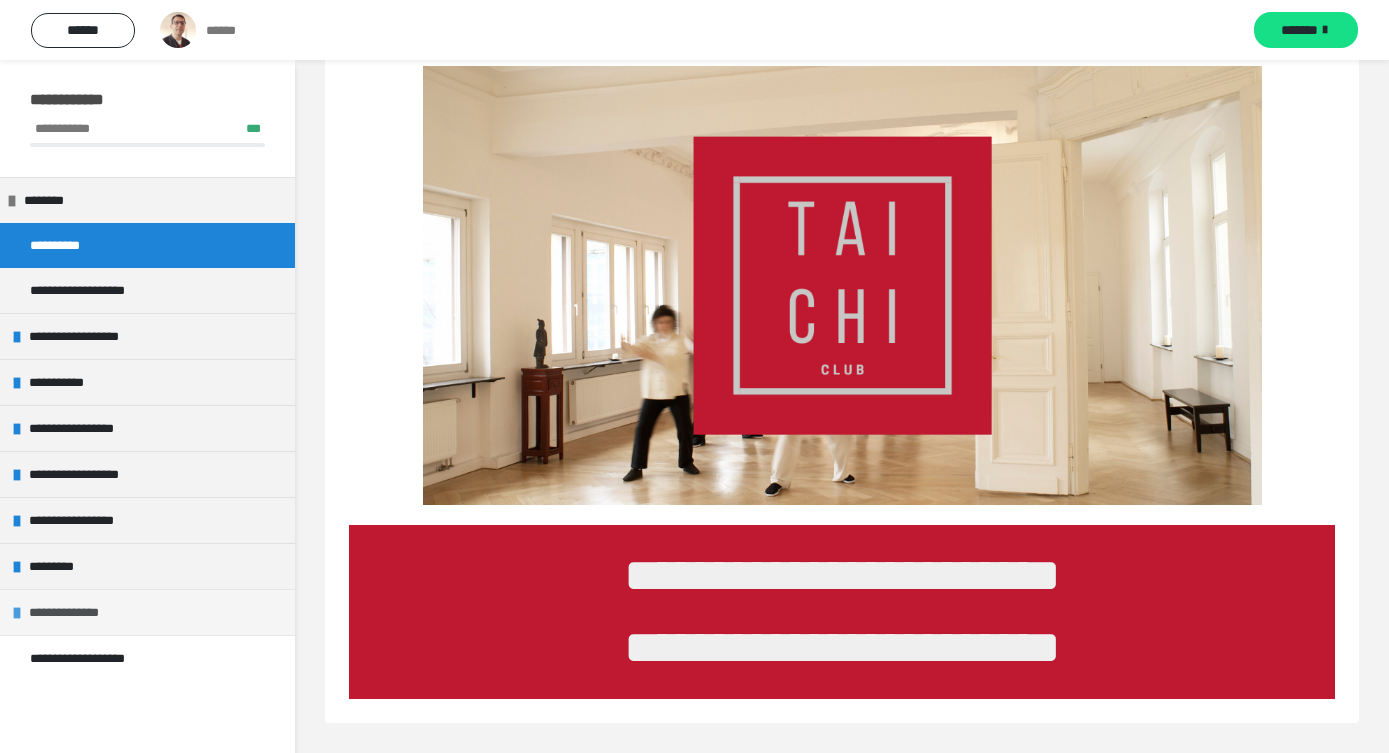 click on "**********" at bounding box center (78, 612) 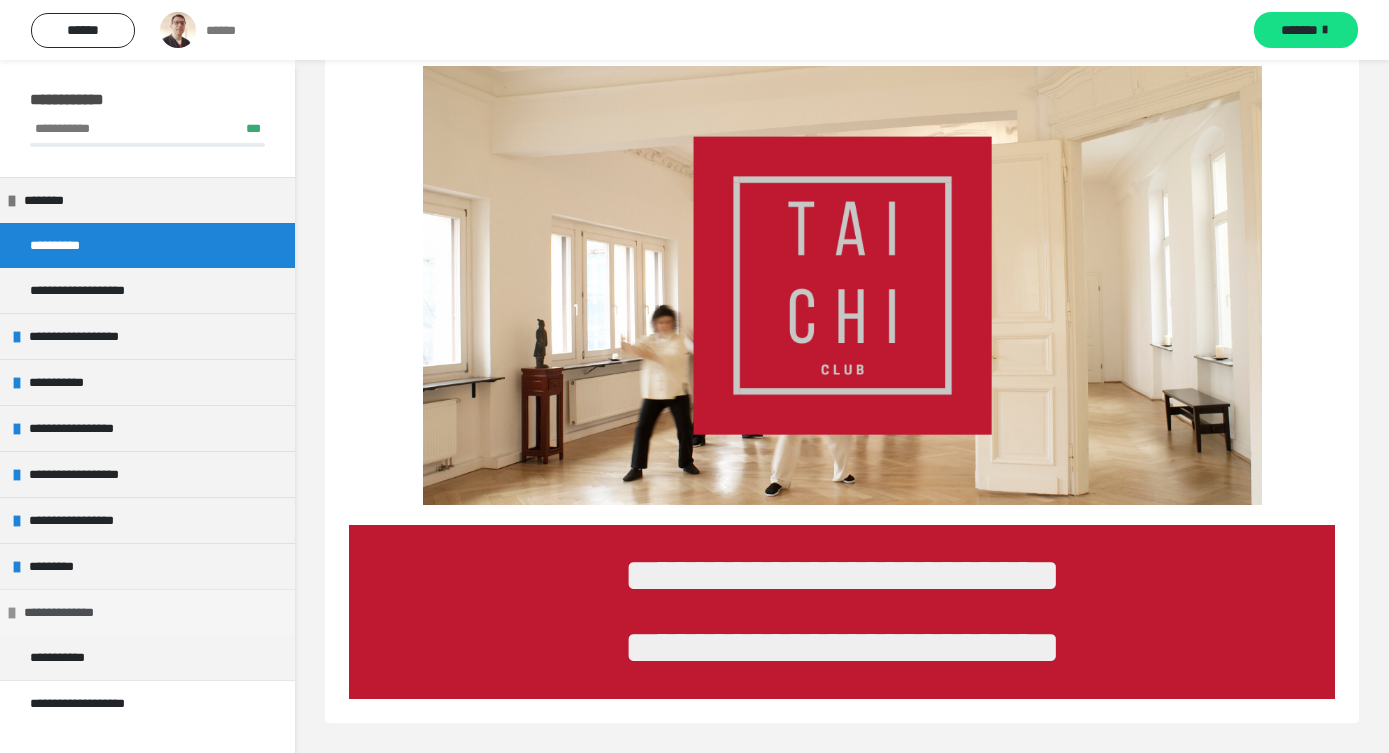 scroll, scrollTop: 95, scrollLeft: 0, axis: vertical 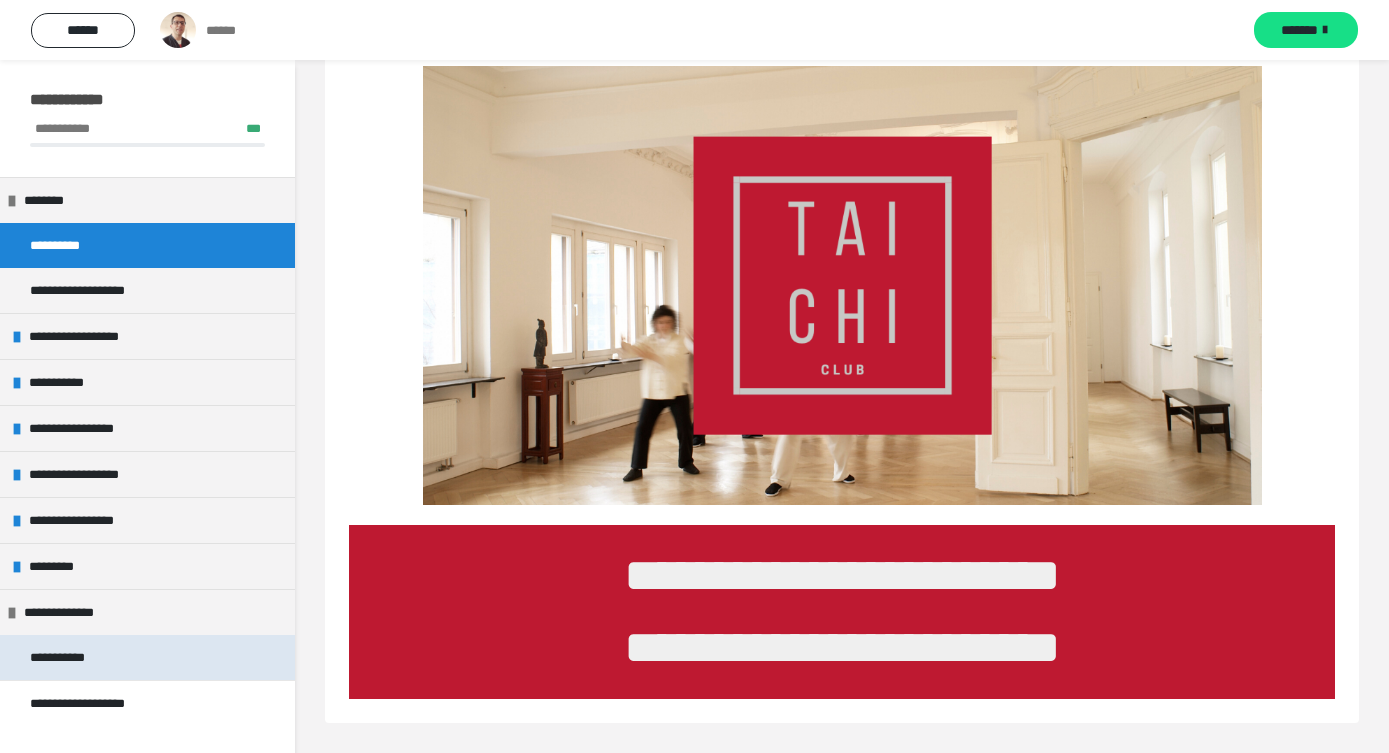 click on "**********" at bounding box center (72, 657) 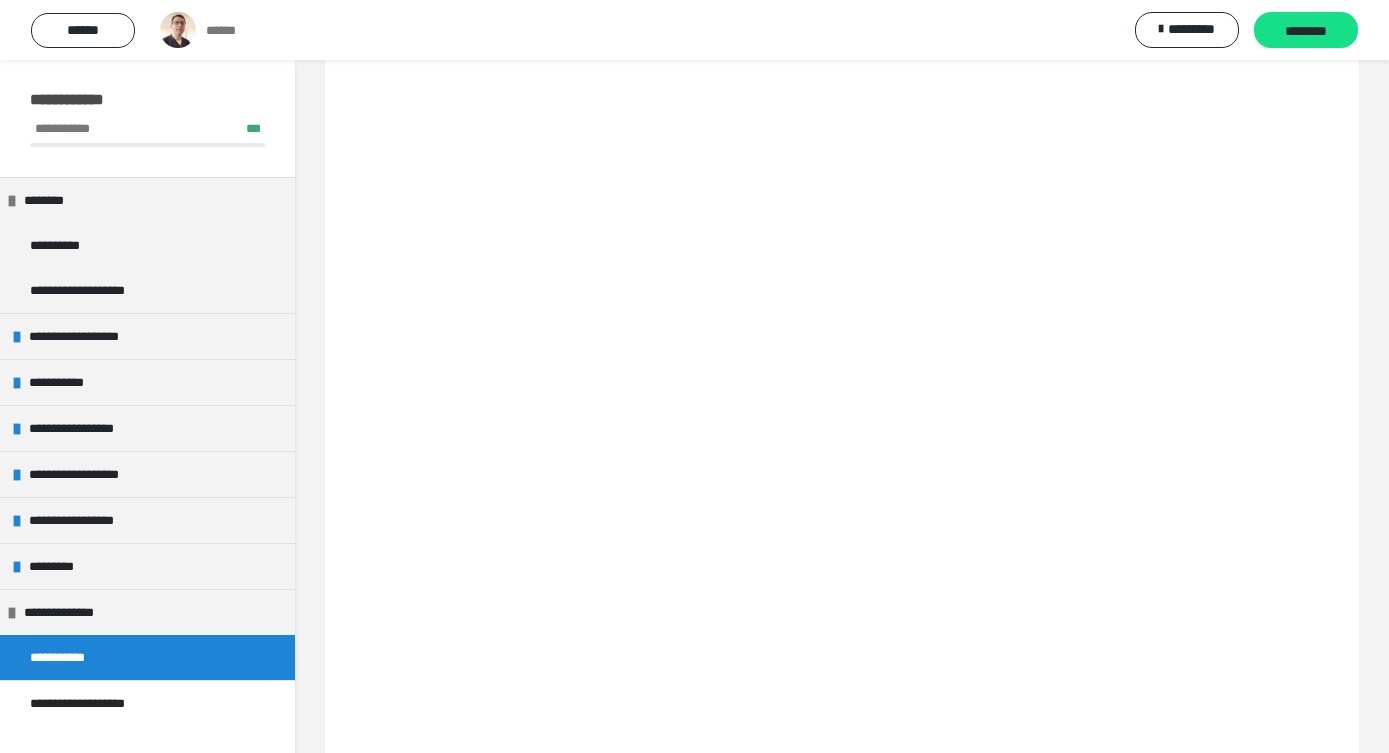scroll, scrollTop: -2, scrollLeft: 0, axis: vertical 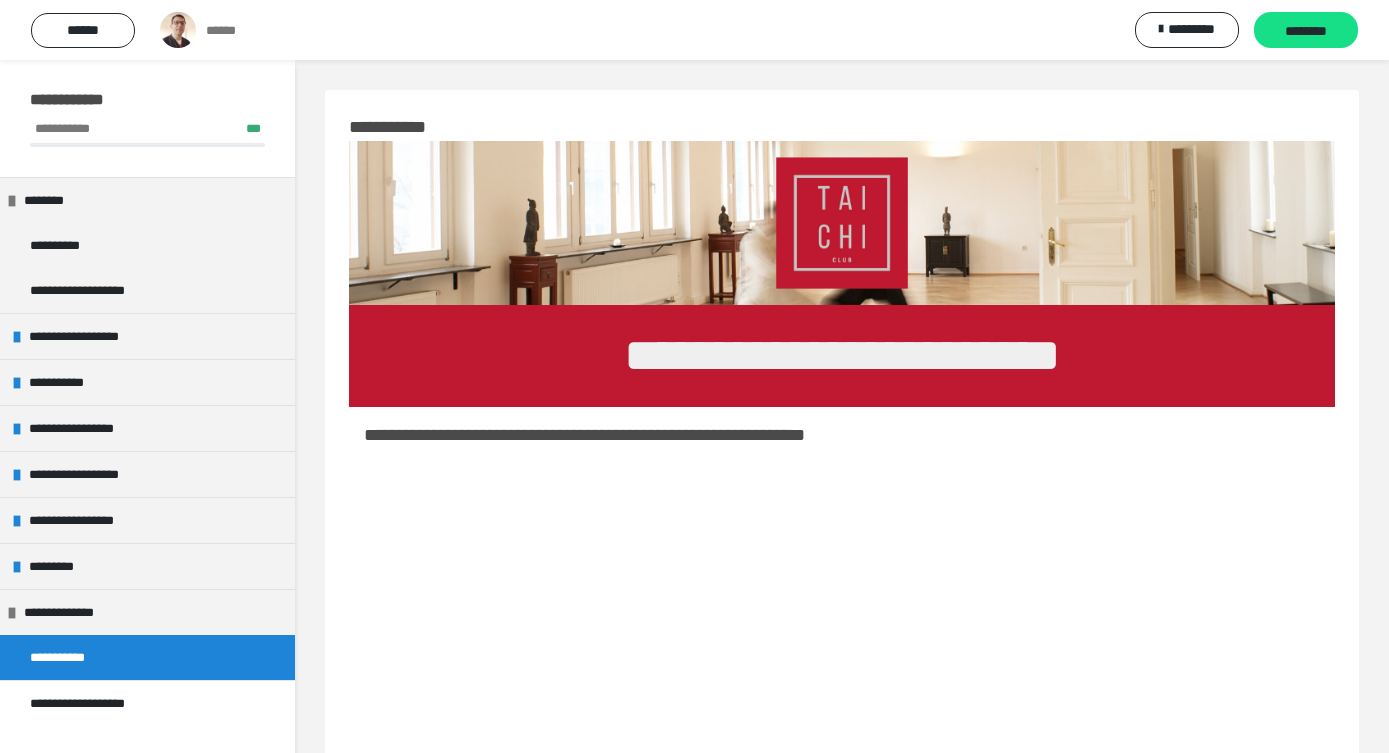 click on "**********" at bounding box center (584, 435) 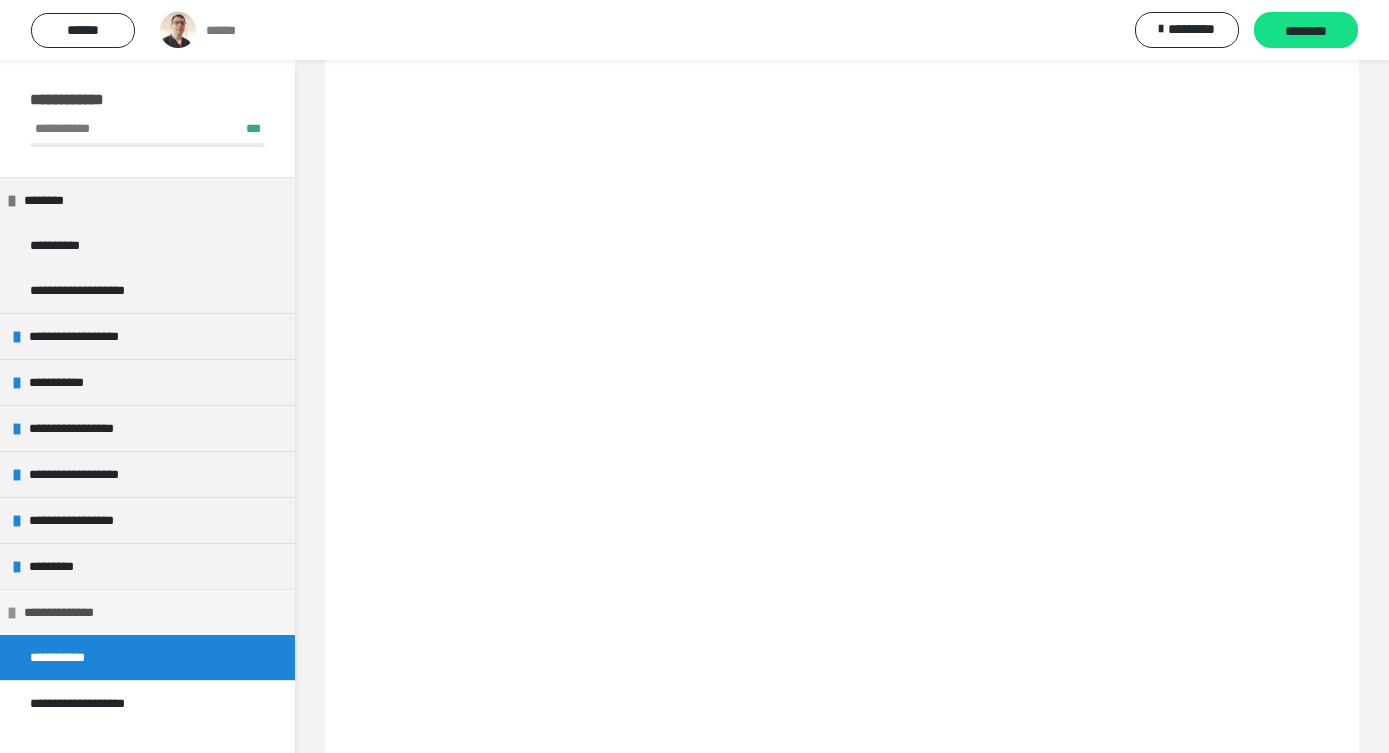 click on "**********" at bounding box center (73, 612) 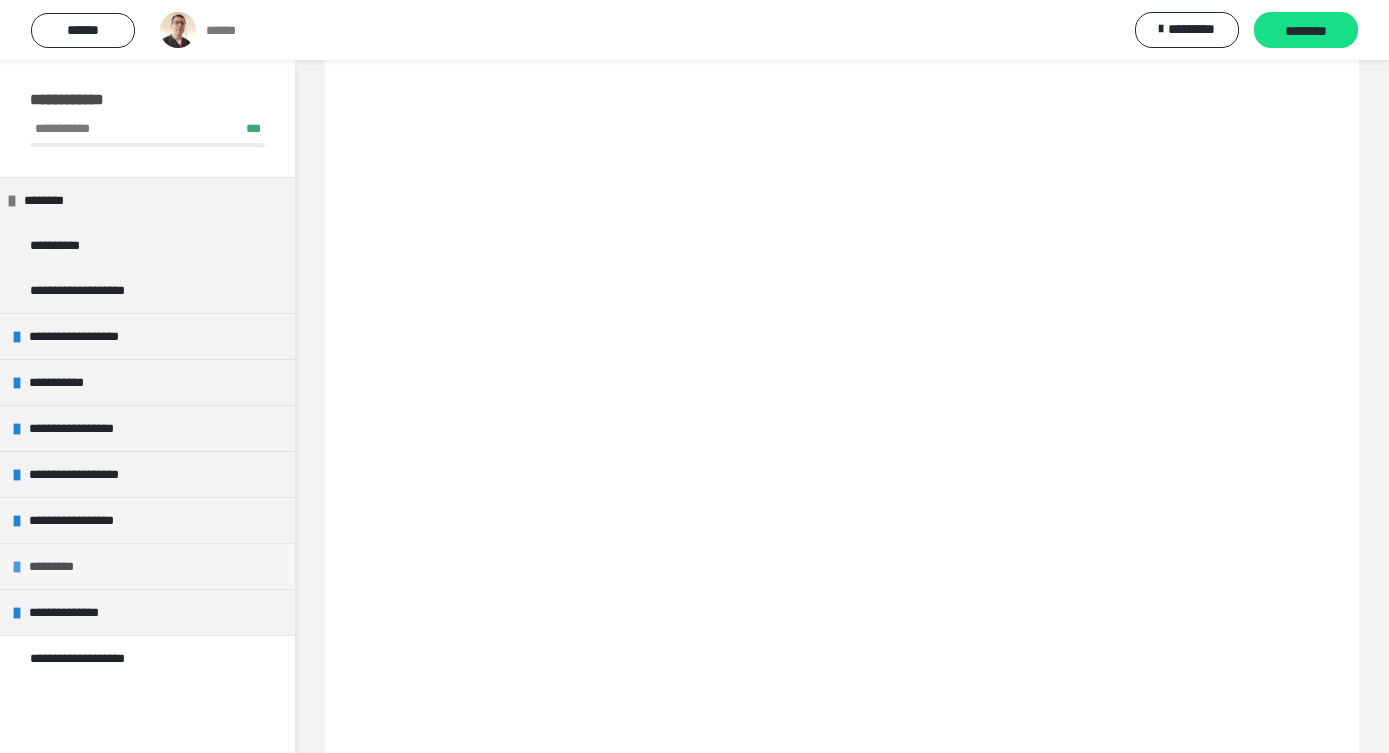 drag, startPoint x: 13, startPoint y: 613, endPoint x: 47, endPoint y: 566, distance: 58.00862 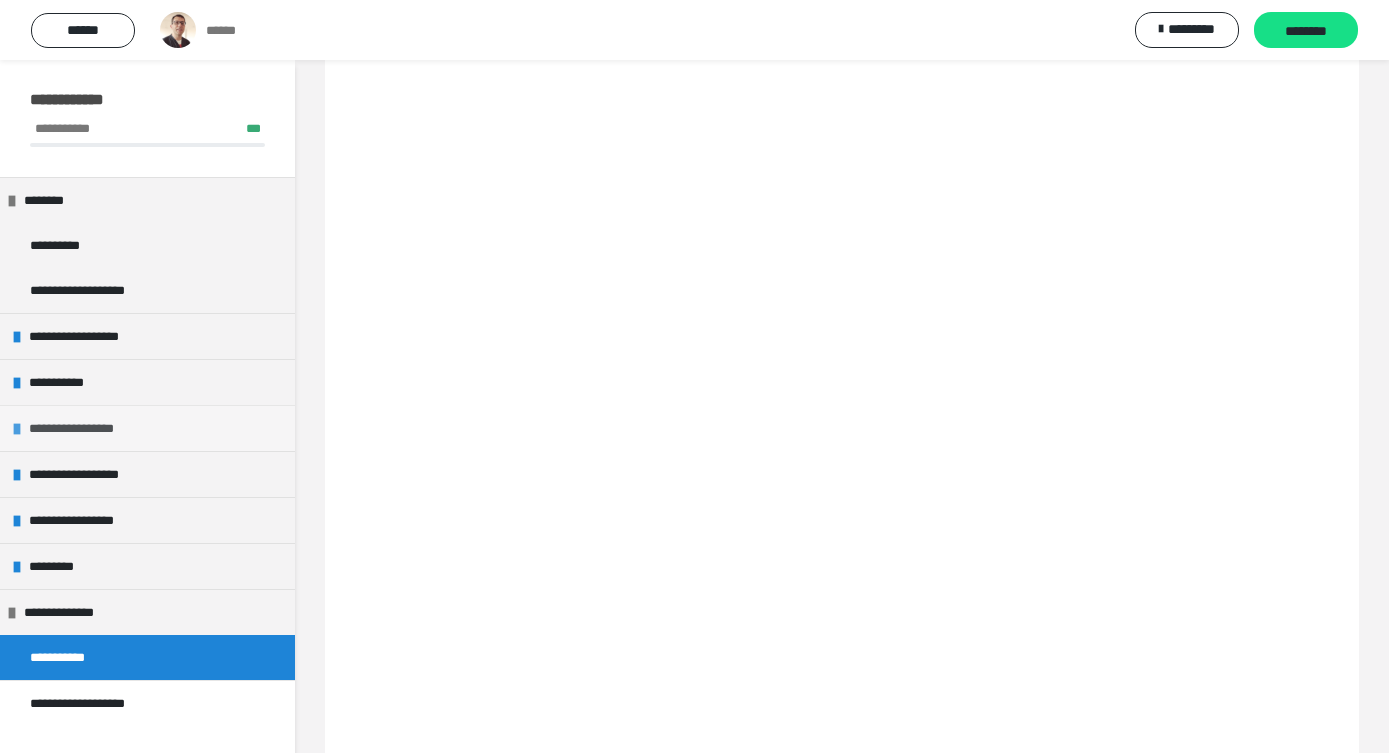 click on "**********" at bounding box center (88, 428) 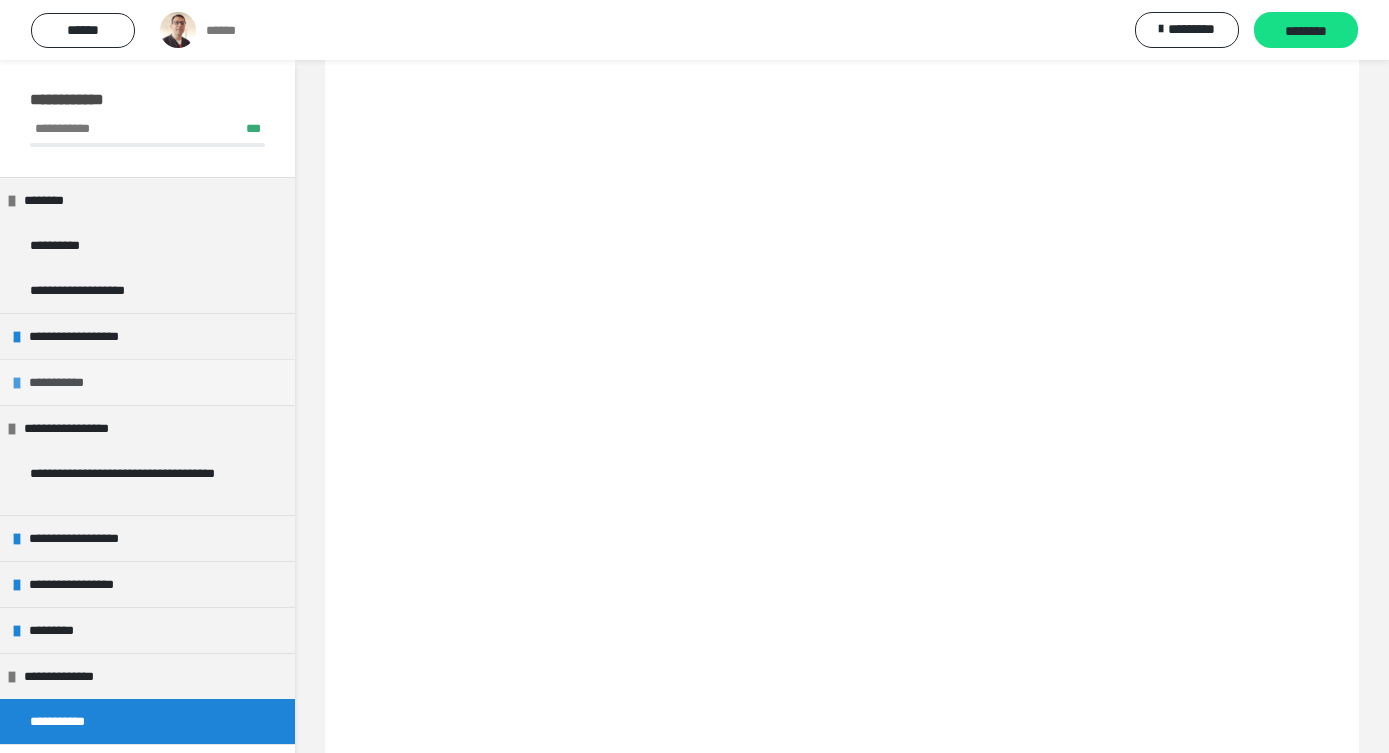 click on "**********" at bounding box center [68, 382] 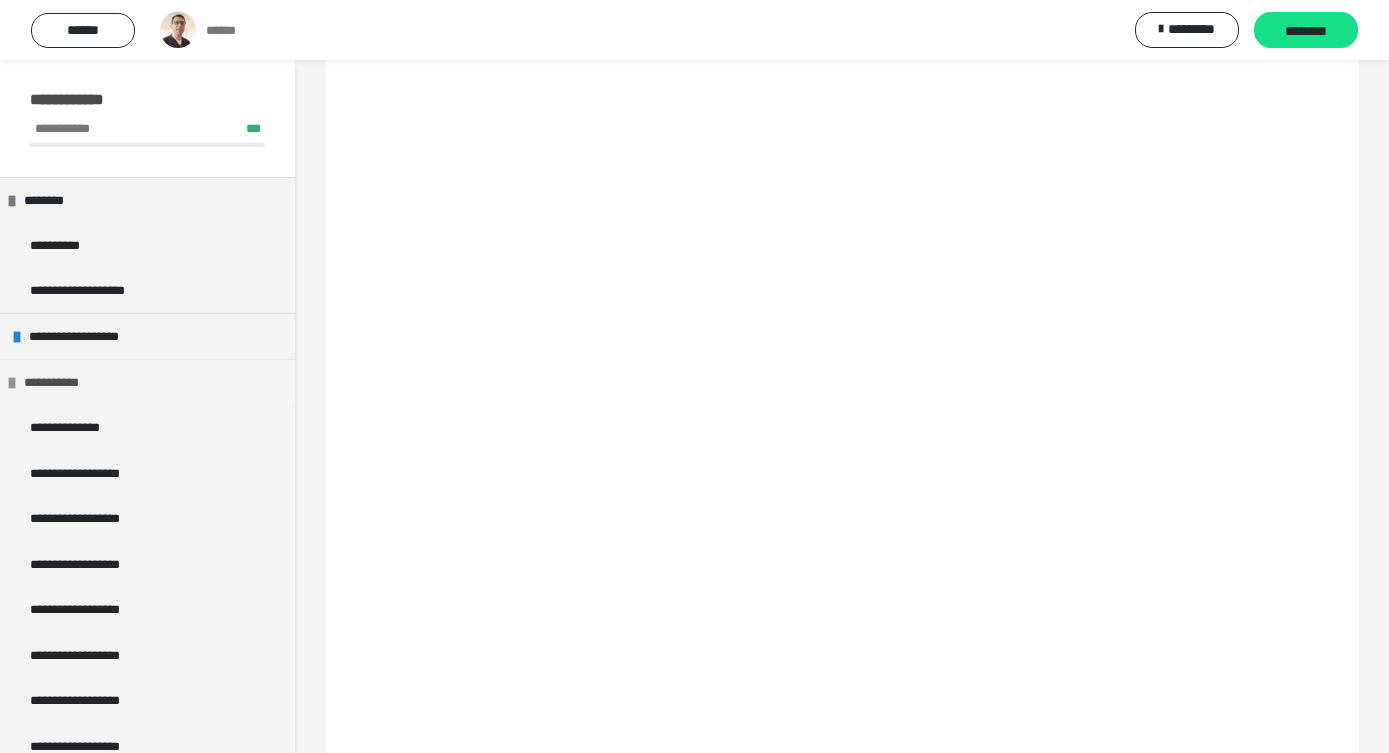 click at bounding box center [12, 383] 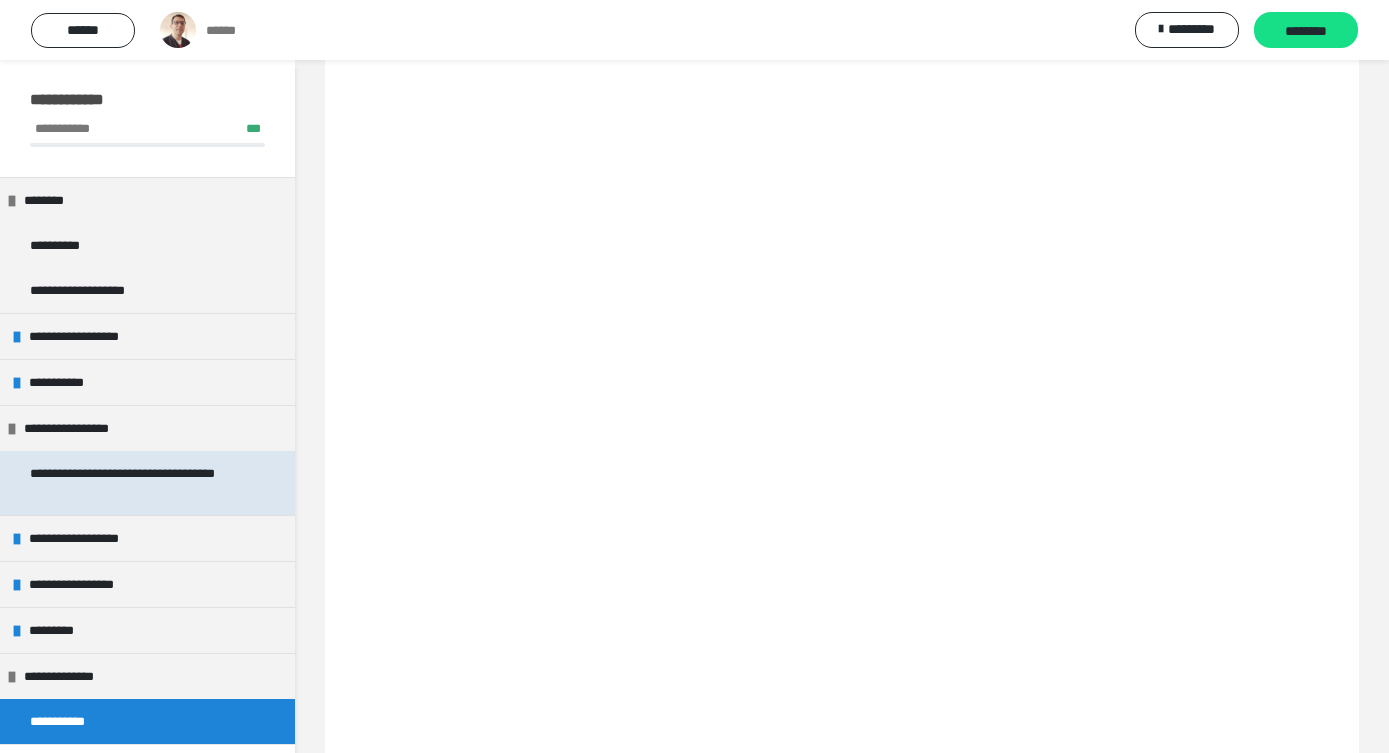 click on "**********" at bounding box center [139, 483] 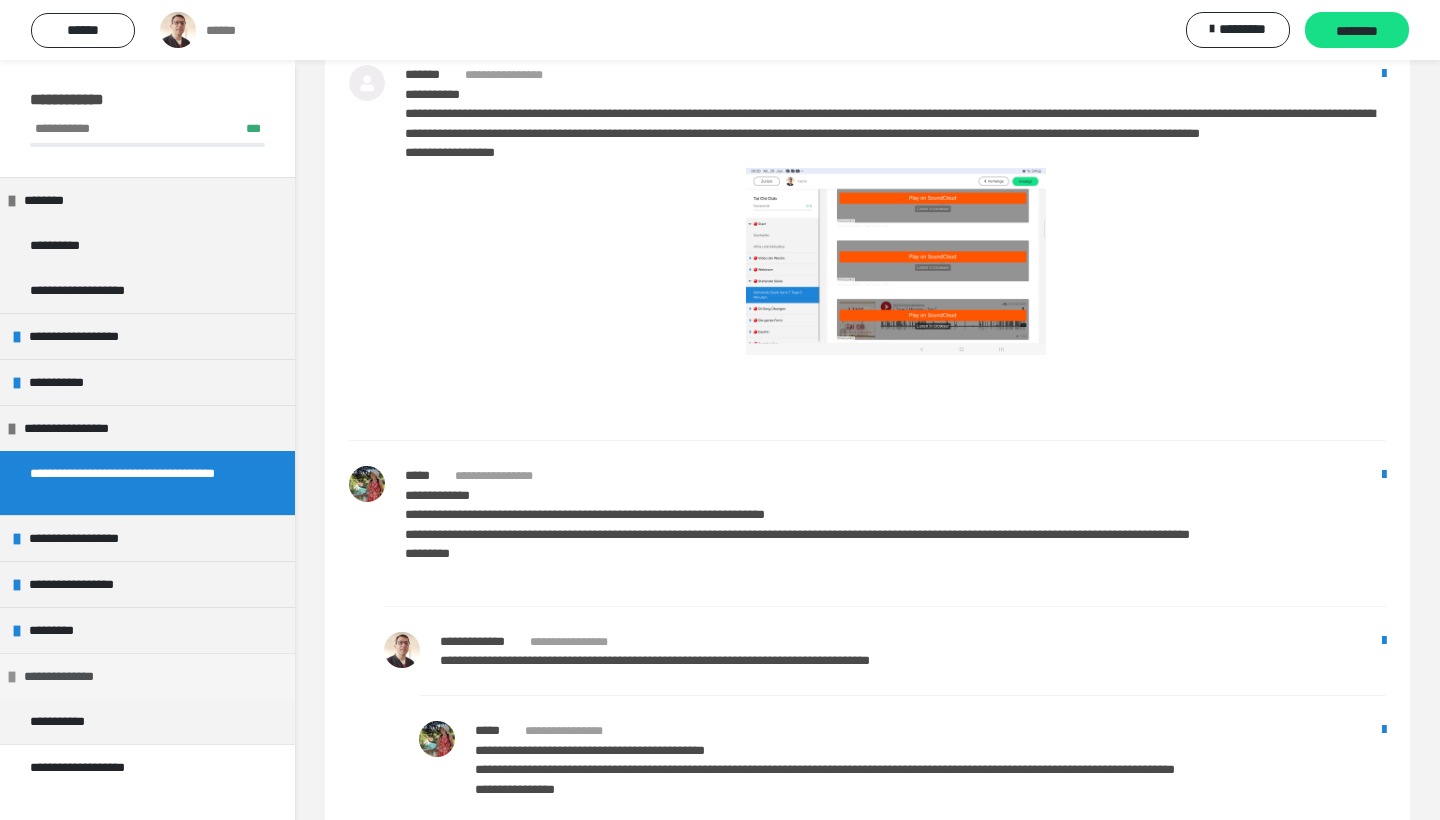 scroll, scrollTop: 3000, scrollLeft: 0, axis: vertical 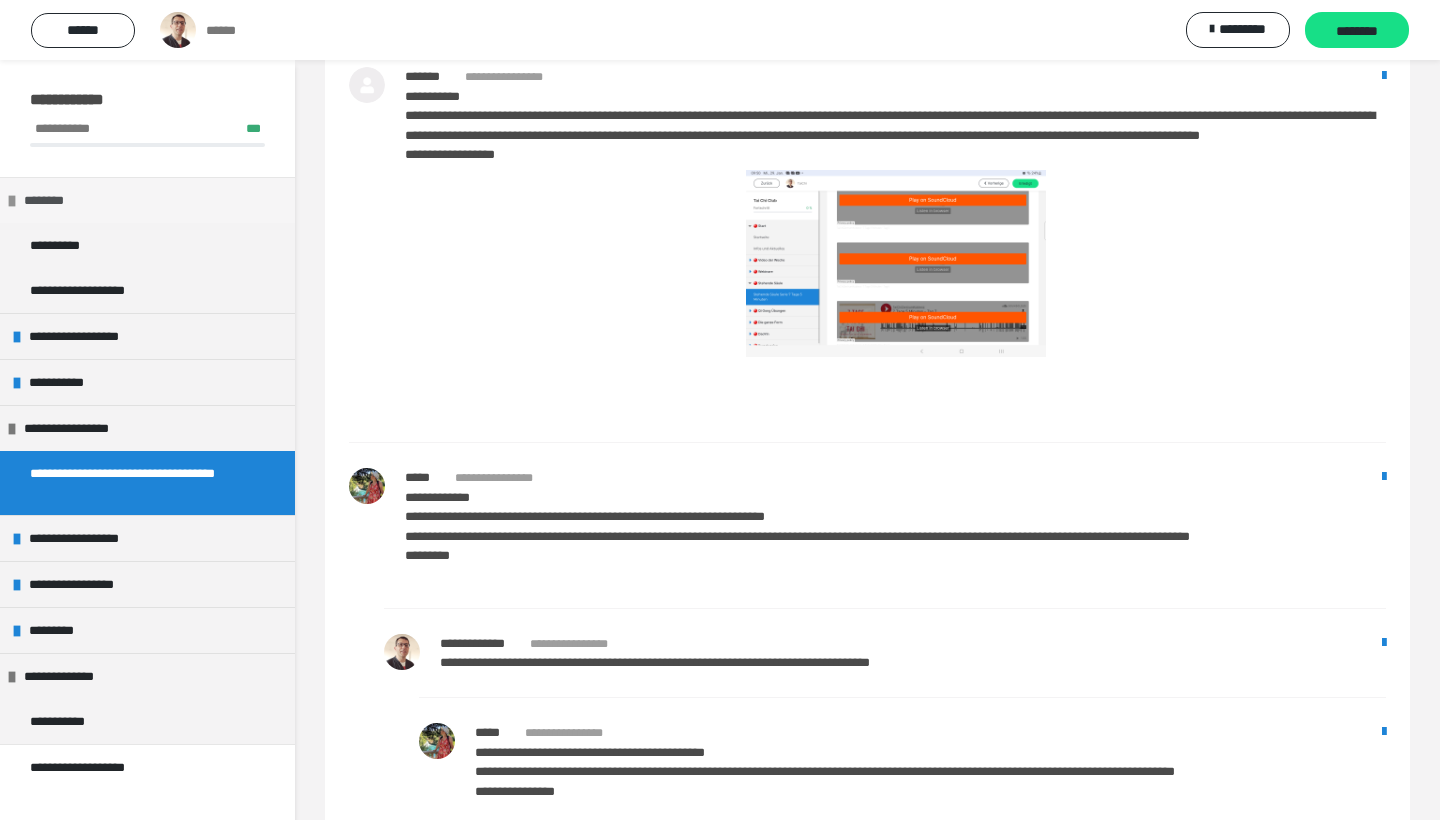 click at bounding box center (12, 201) 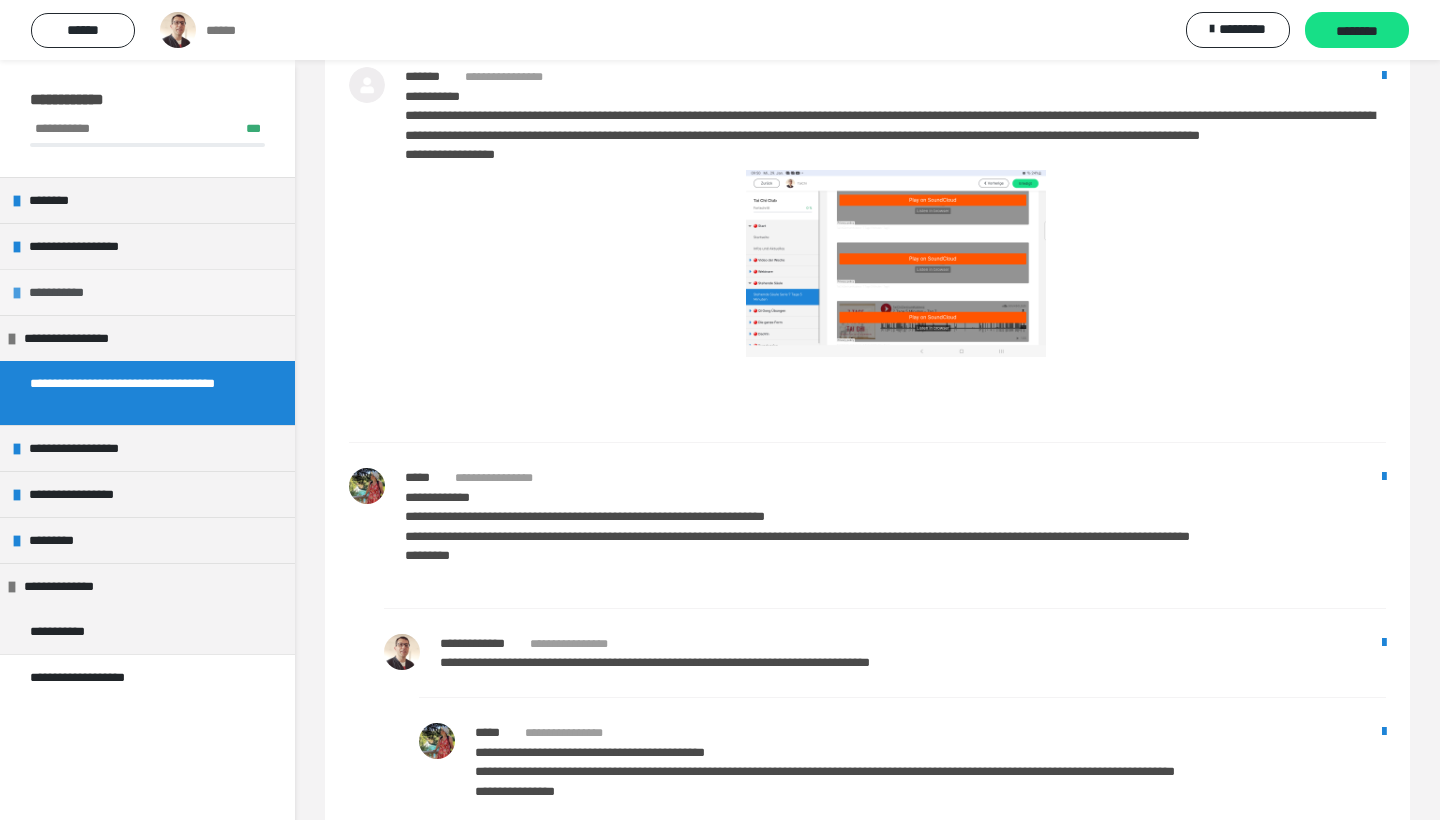 click at bounding box center (17, 293) 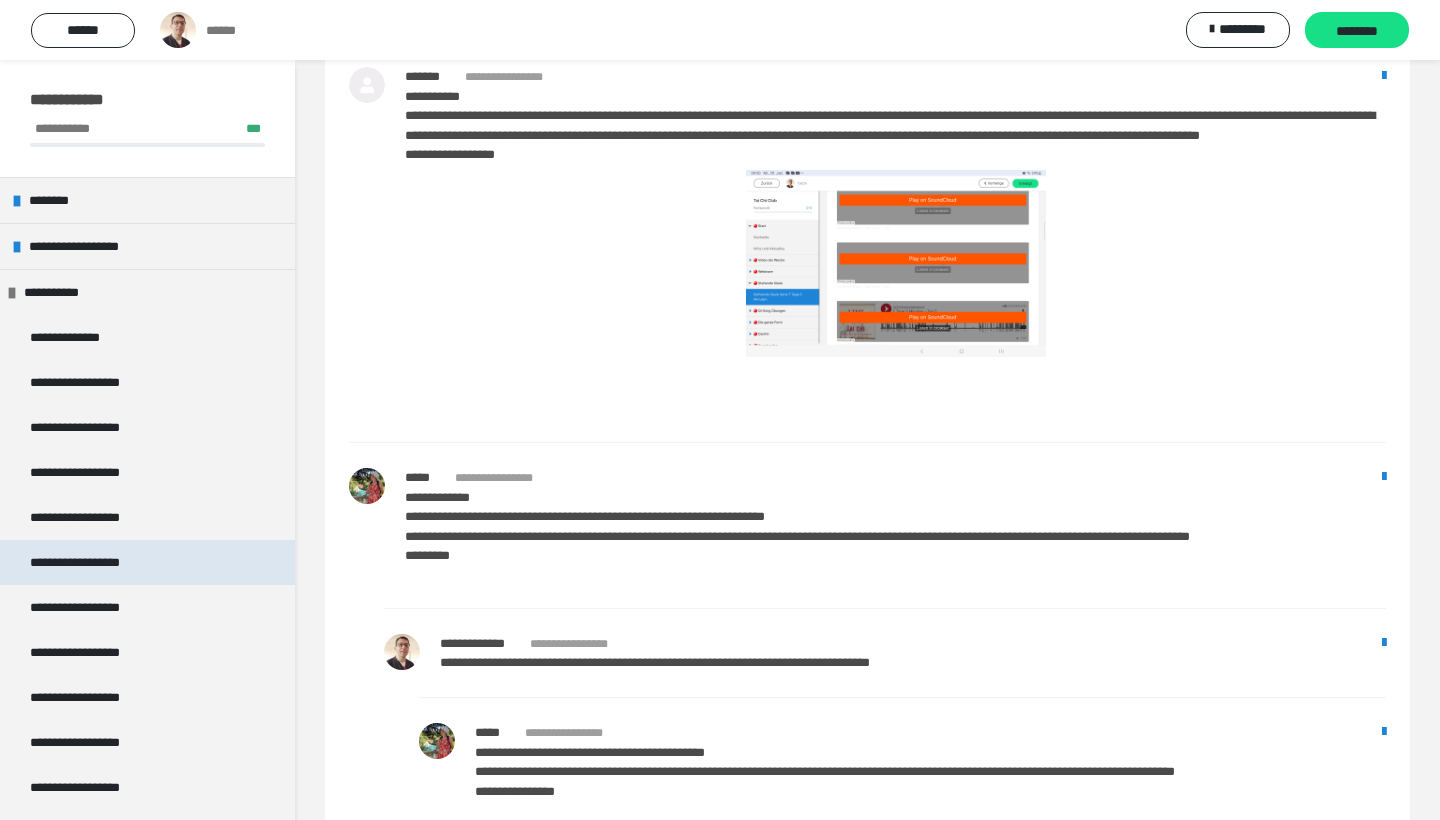 click on "**********" at bounding box center [147, 562] 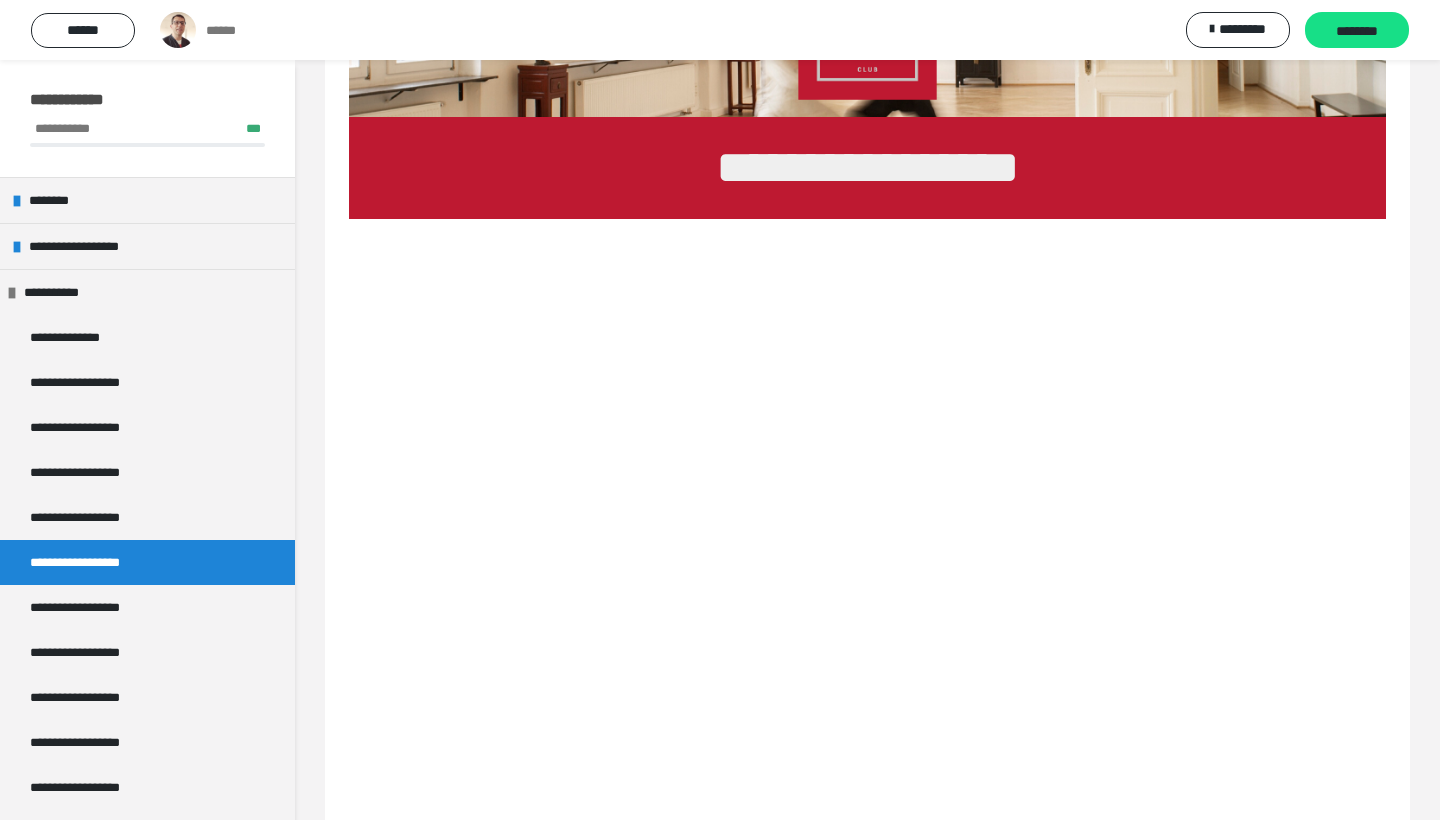 scroll, scrollTop: 303, scrollLeft: 0, axis: vertical 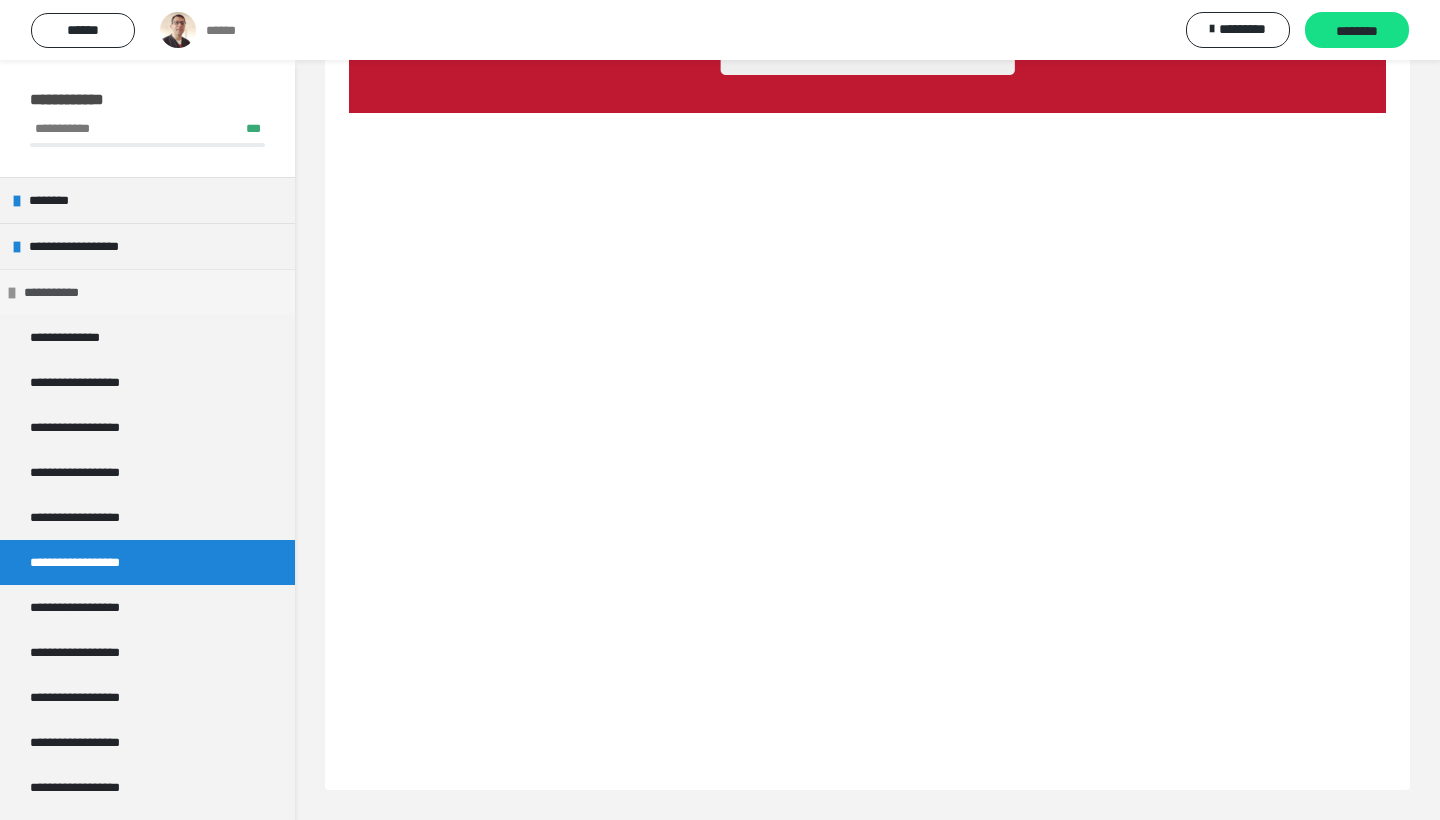 click at bounding box center (12, 293) 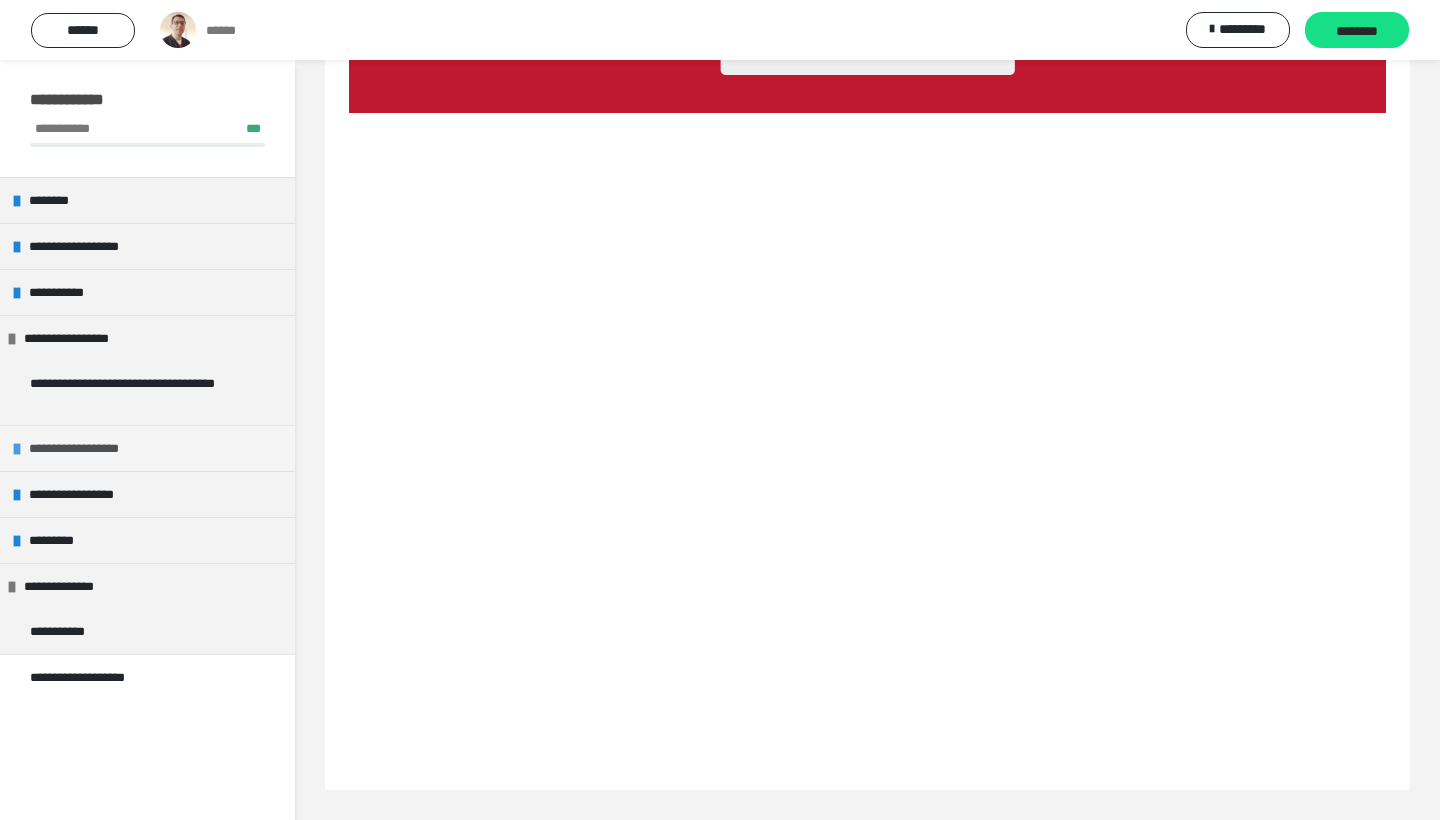 click on "**********" at bounding box center (94, 448) 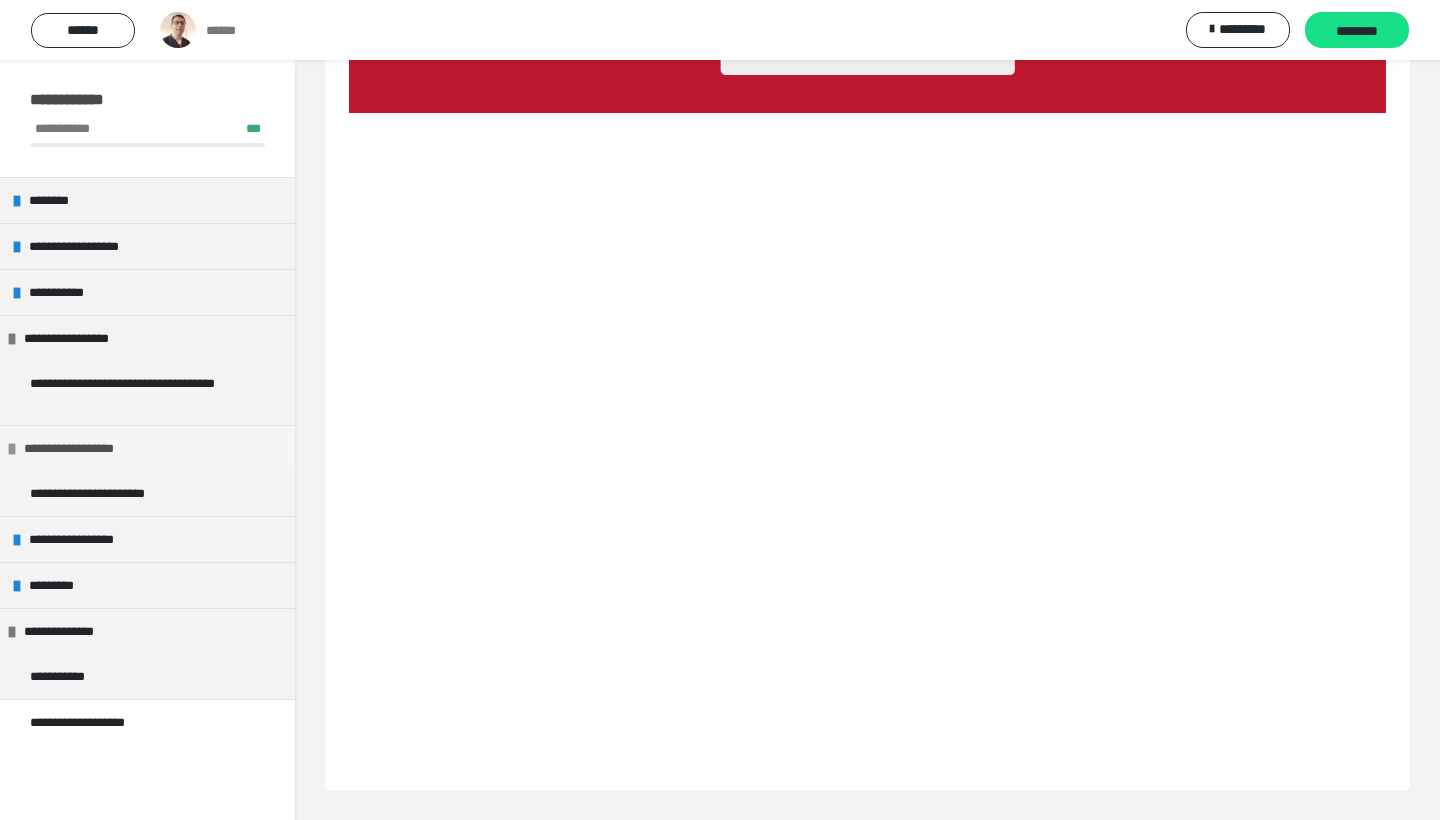 click on "**********" at bounding box center [89, 448] 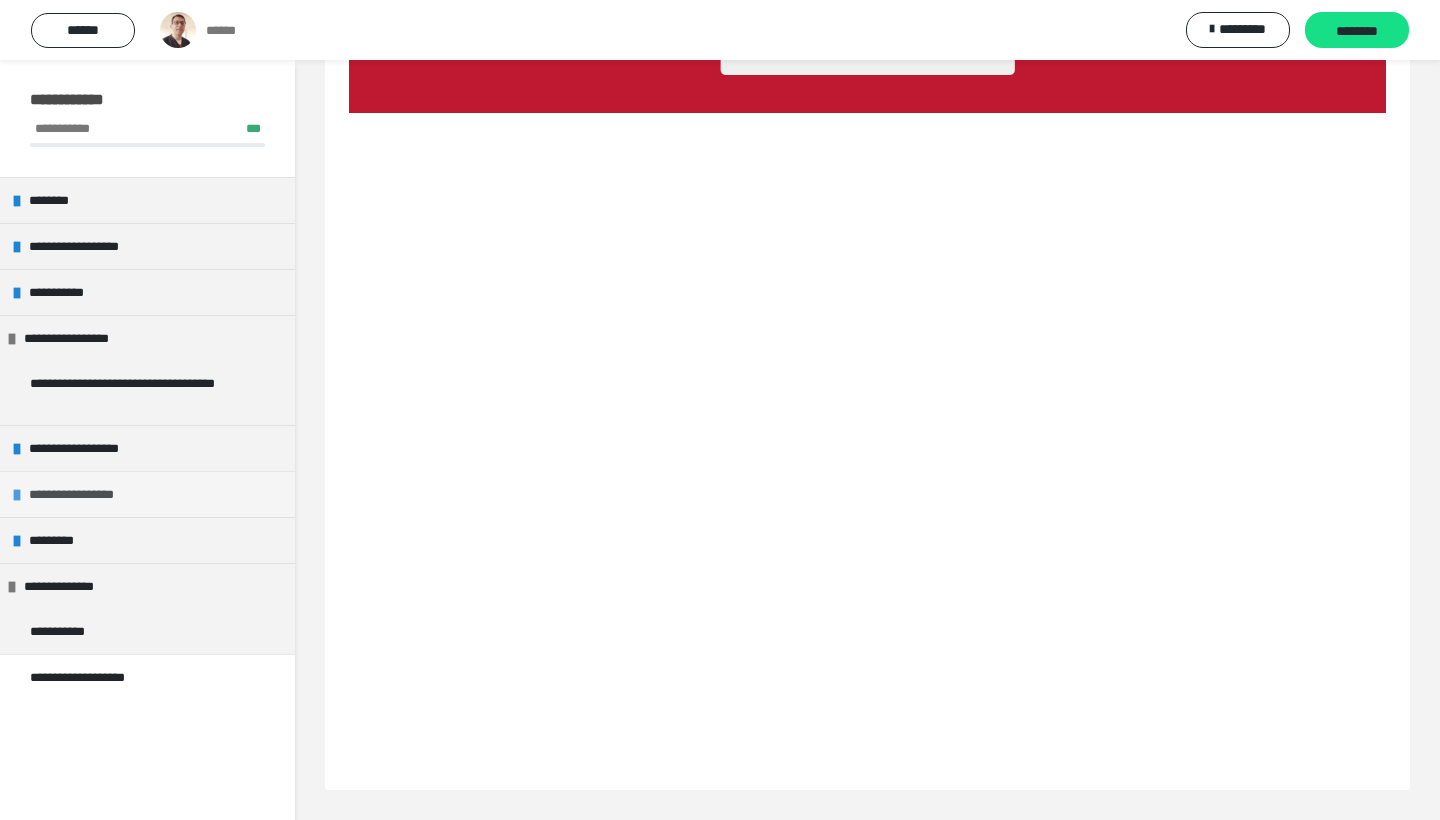 click at bounding box center [17, 495] 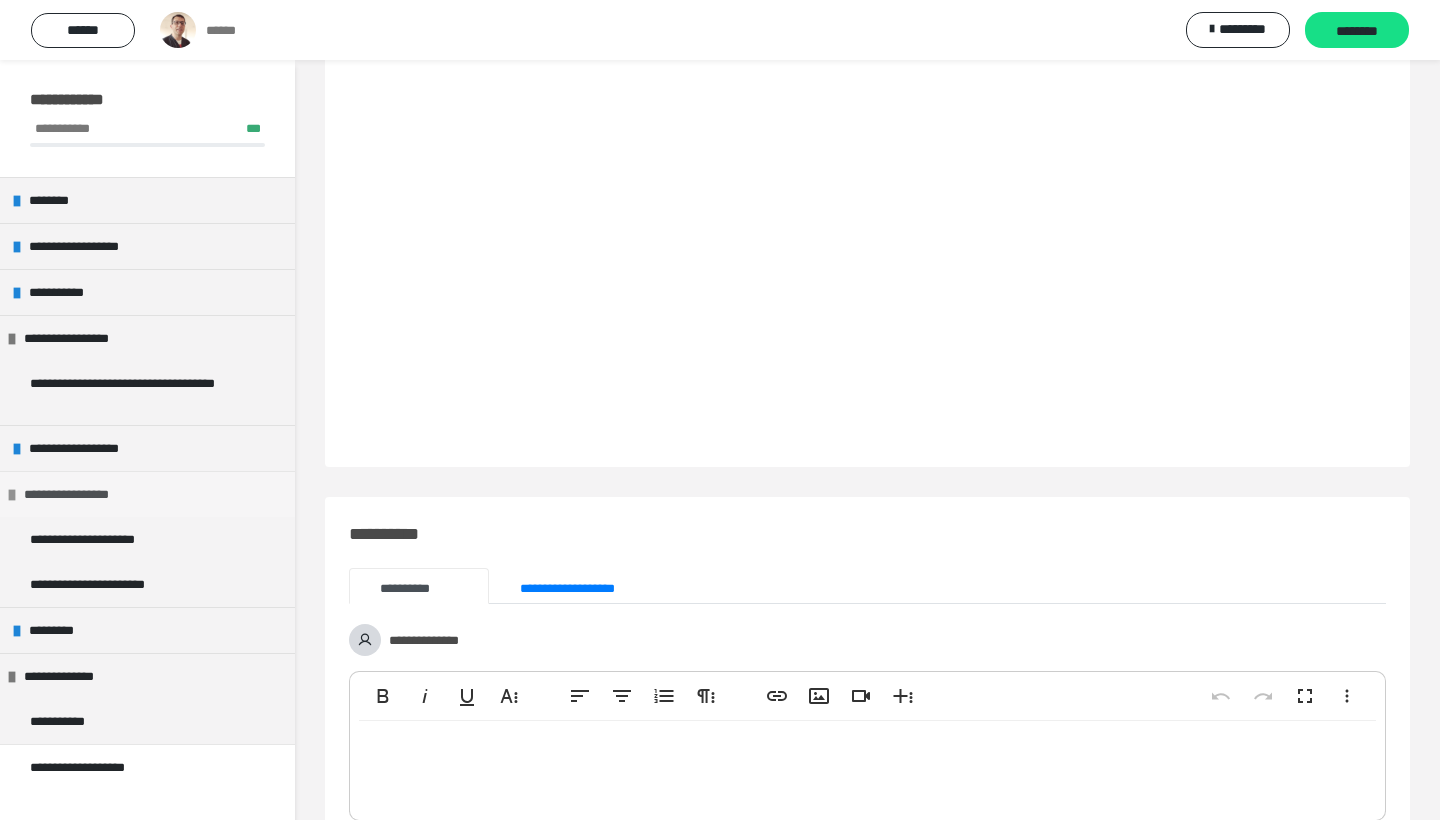 scroll, scrollTop: 732, scrollLeft: 0, axis: vertical 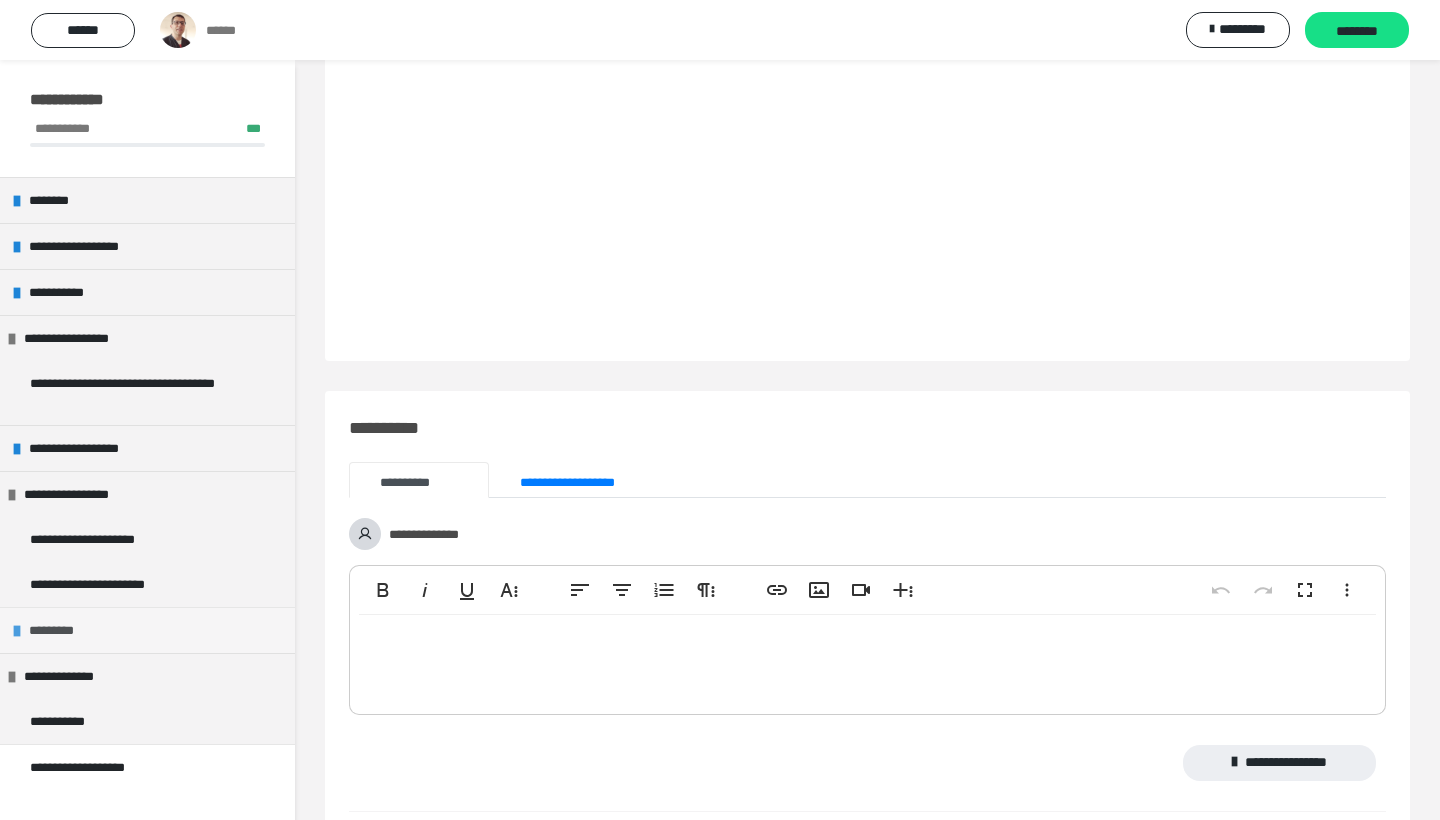 click on "*********" at bounding box center [61, 630] 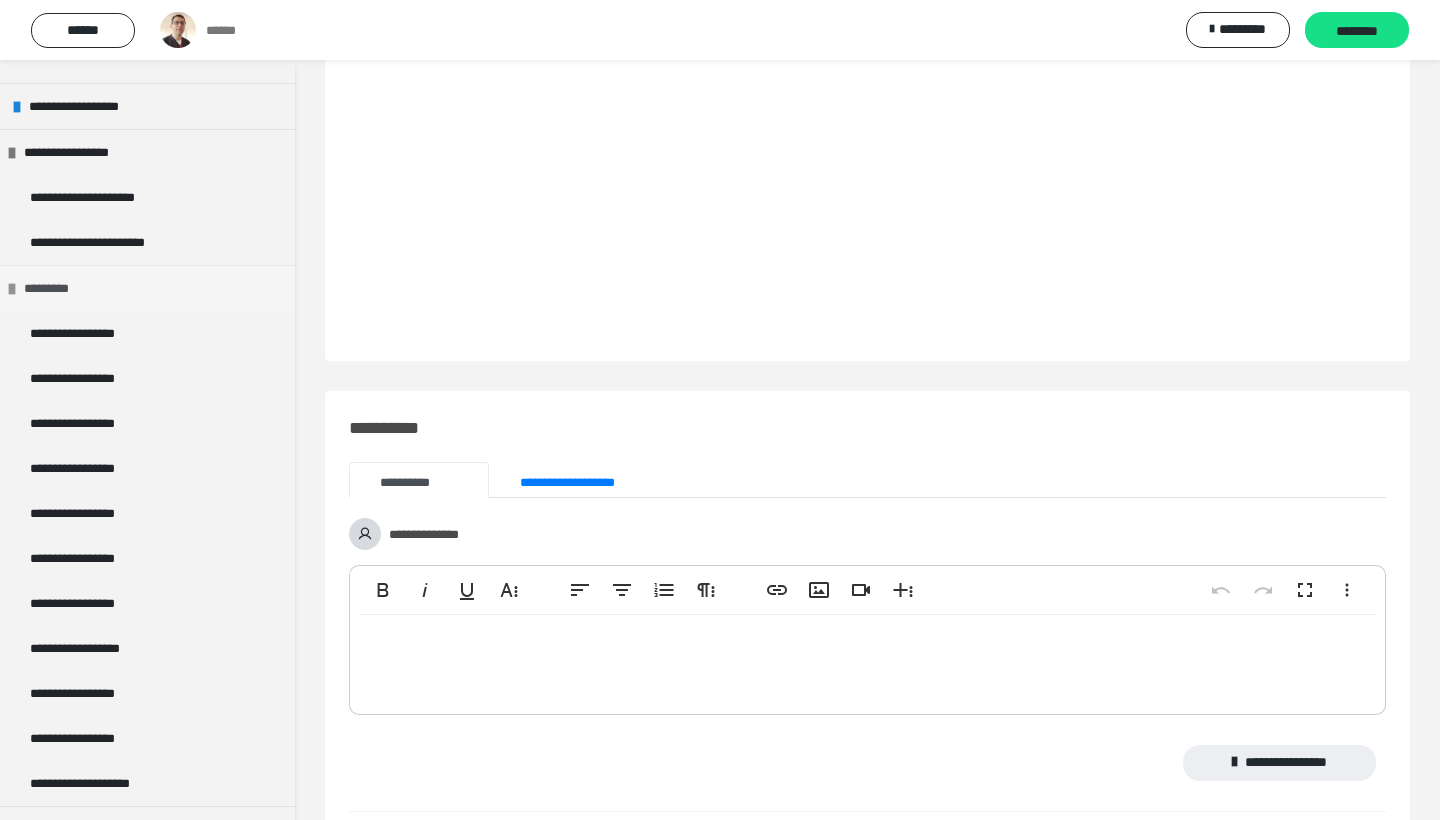 scroll, scrollTop: 470, scrollLeft: 0, axis: vertical 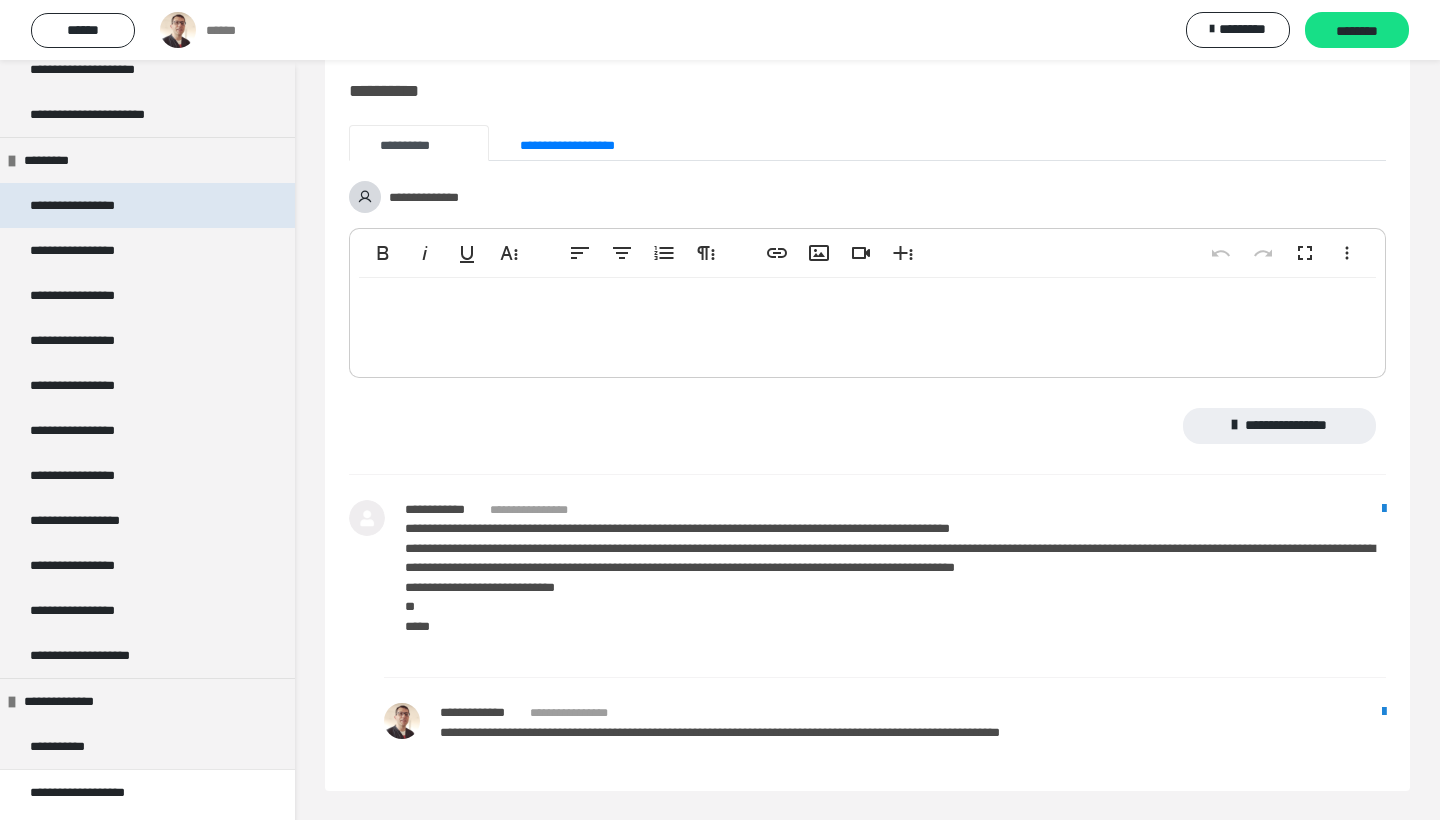 click on "**********" at bounding box center [92, 205] 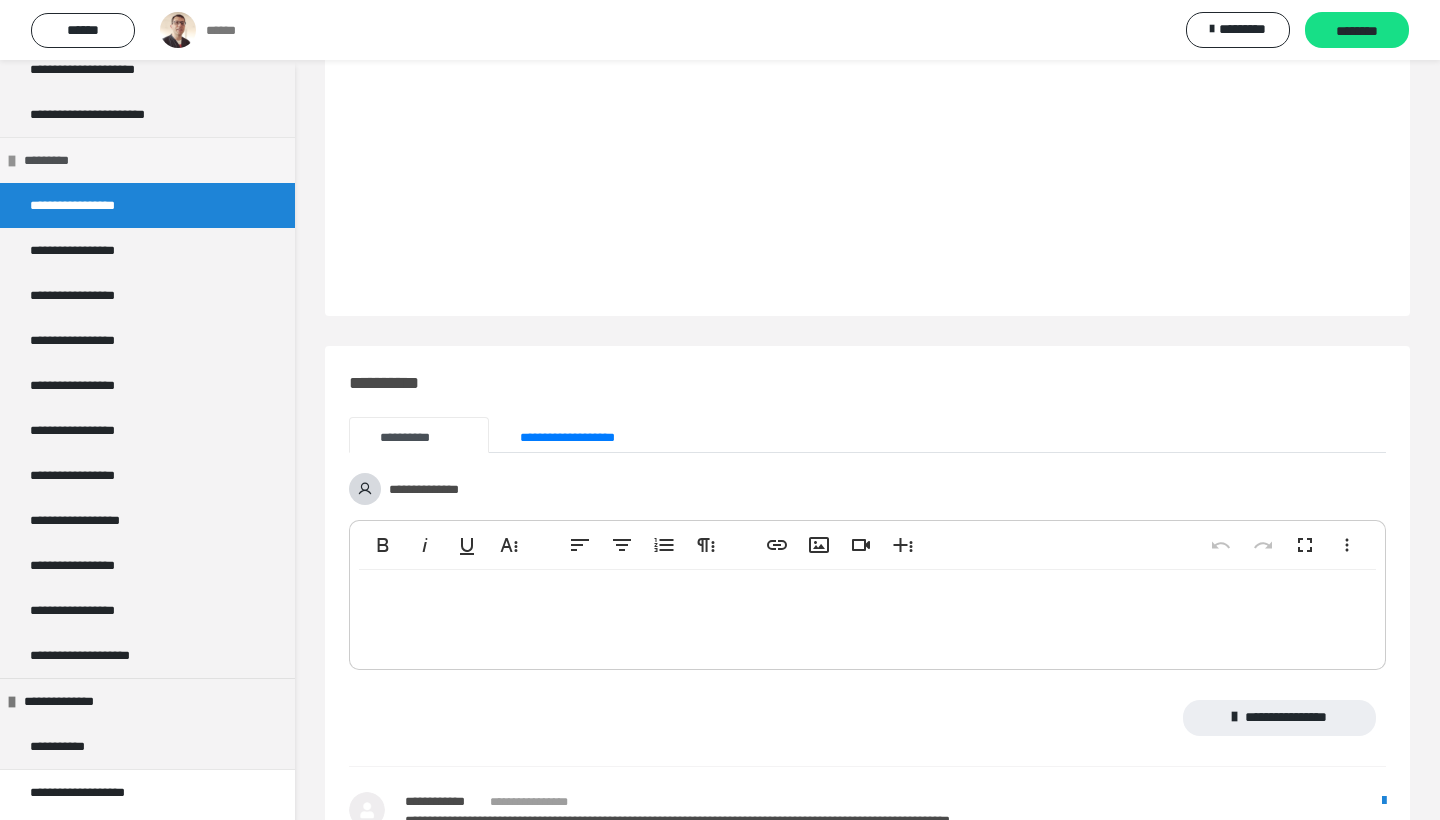scroll, scrollTop: 489, scrollLeft: 0, axis: vertical 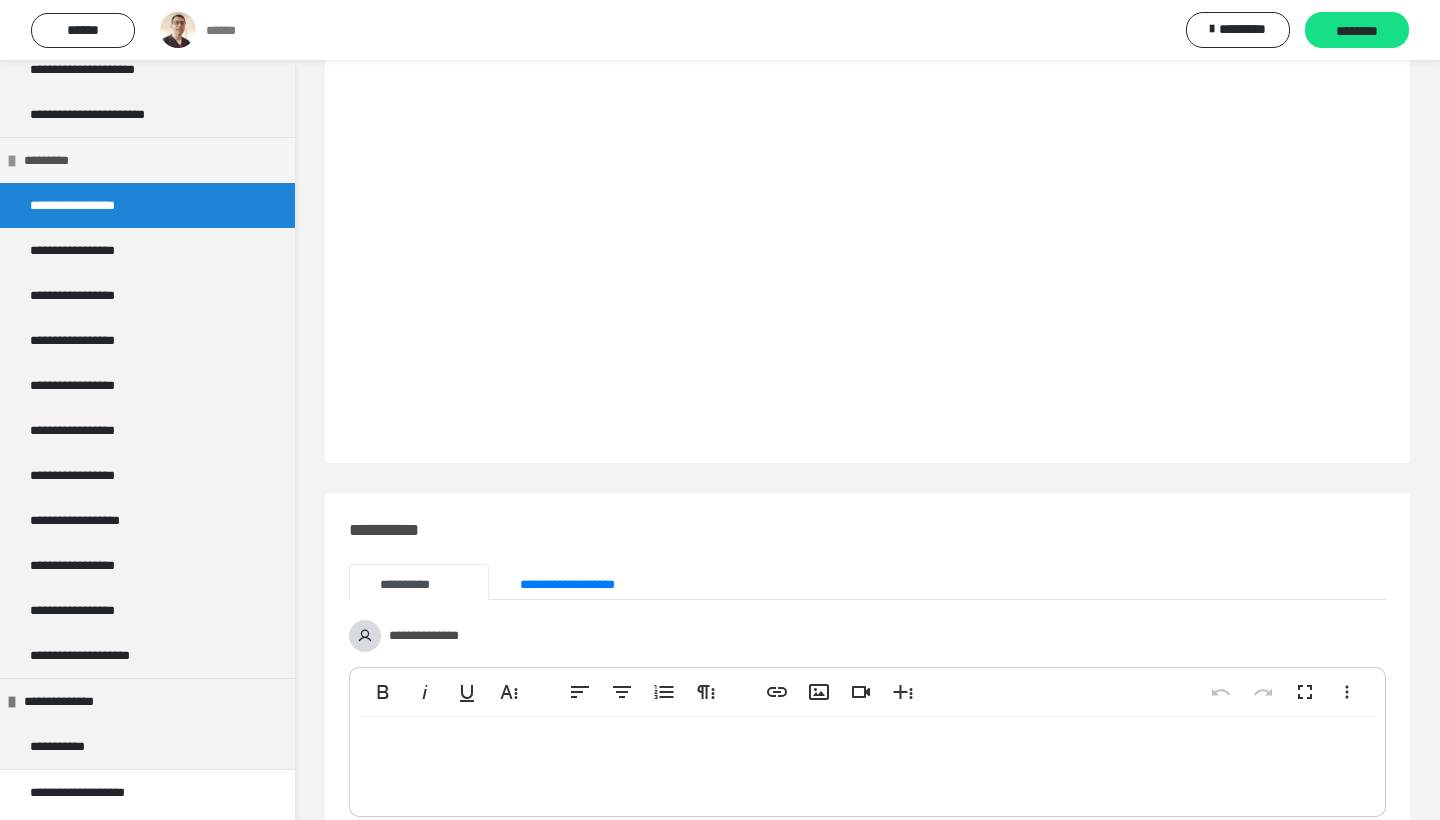 click on "*********" at bounding box center [56, 160] 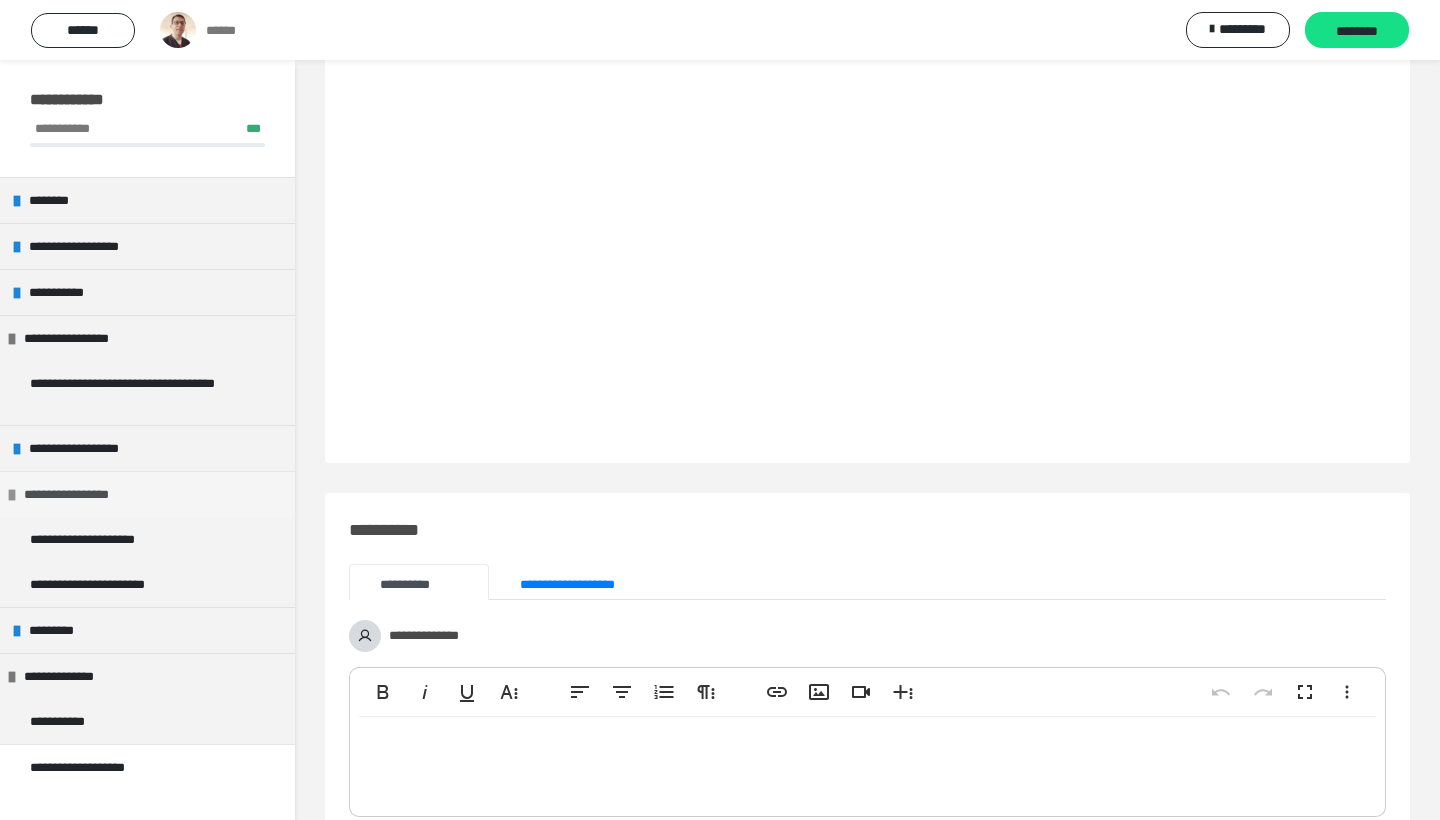 click at bounding box center (12, 495) 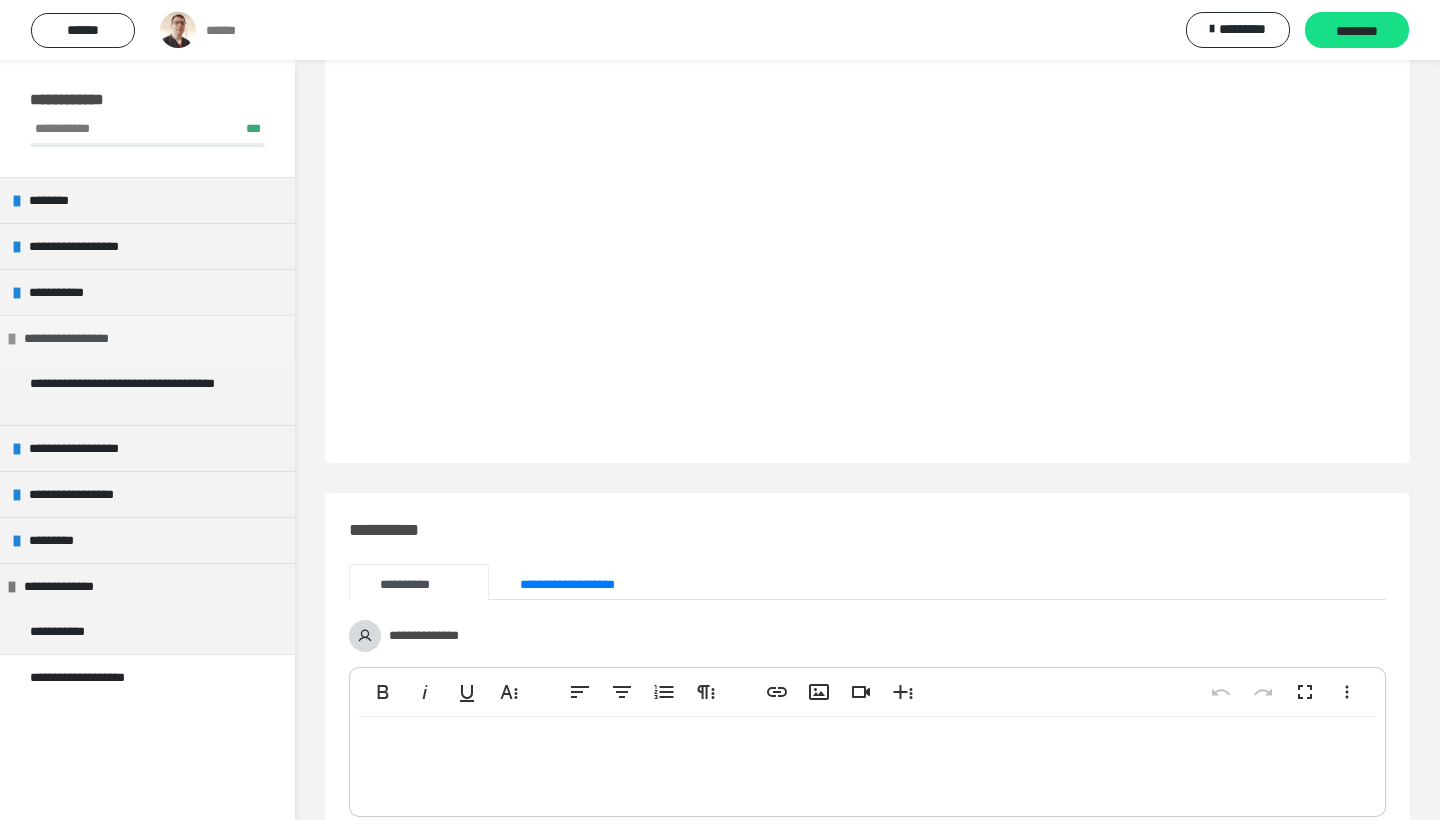 click on "**********" at bounding box center (147, 338) 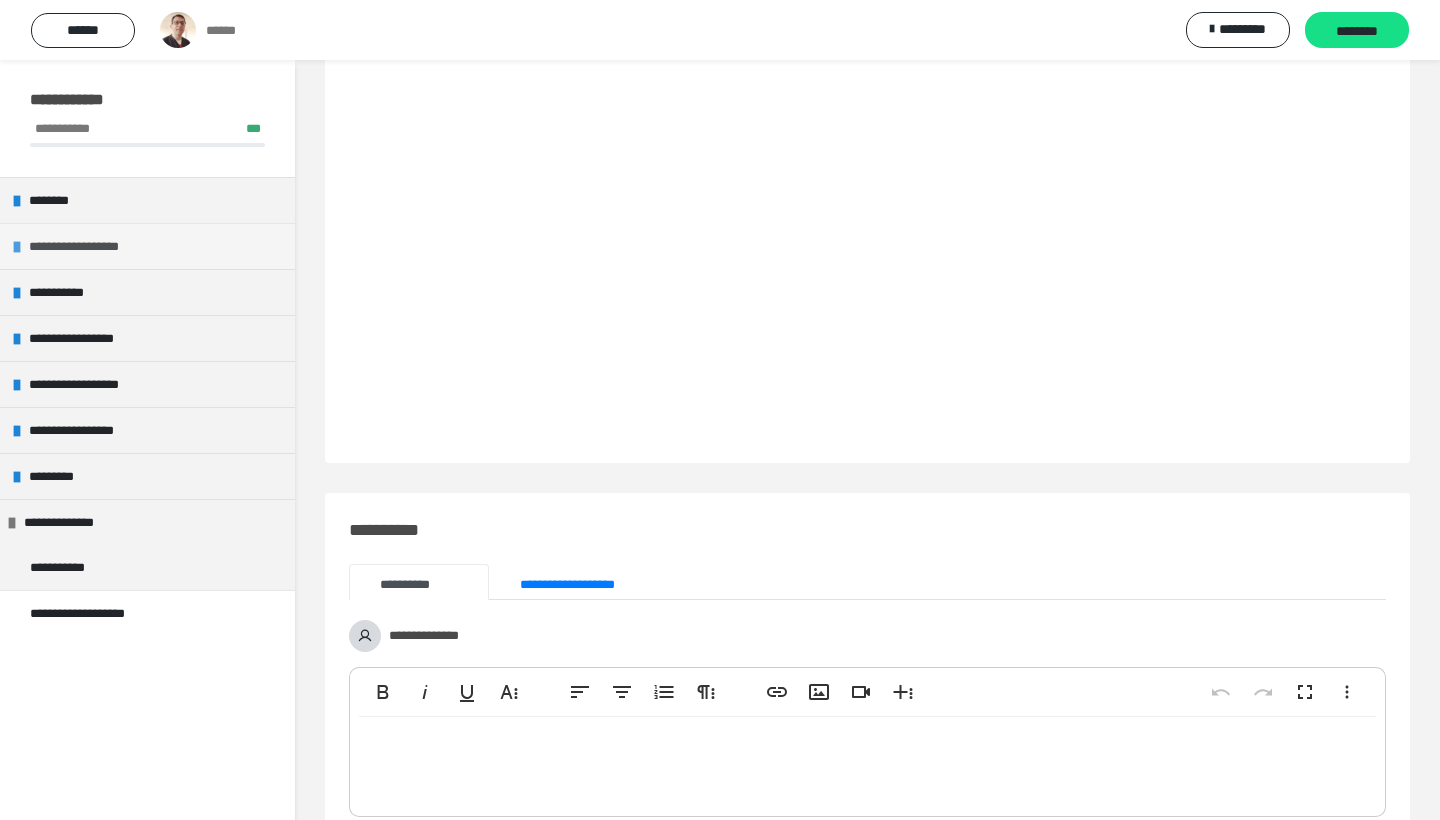 click on "**********" at bounding box center (147, 246) 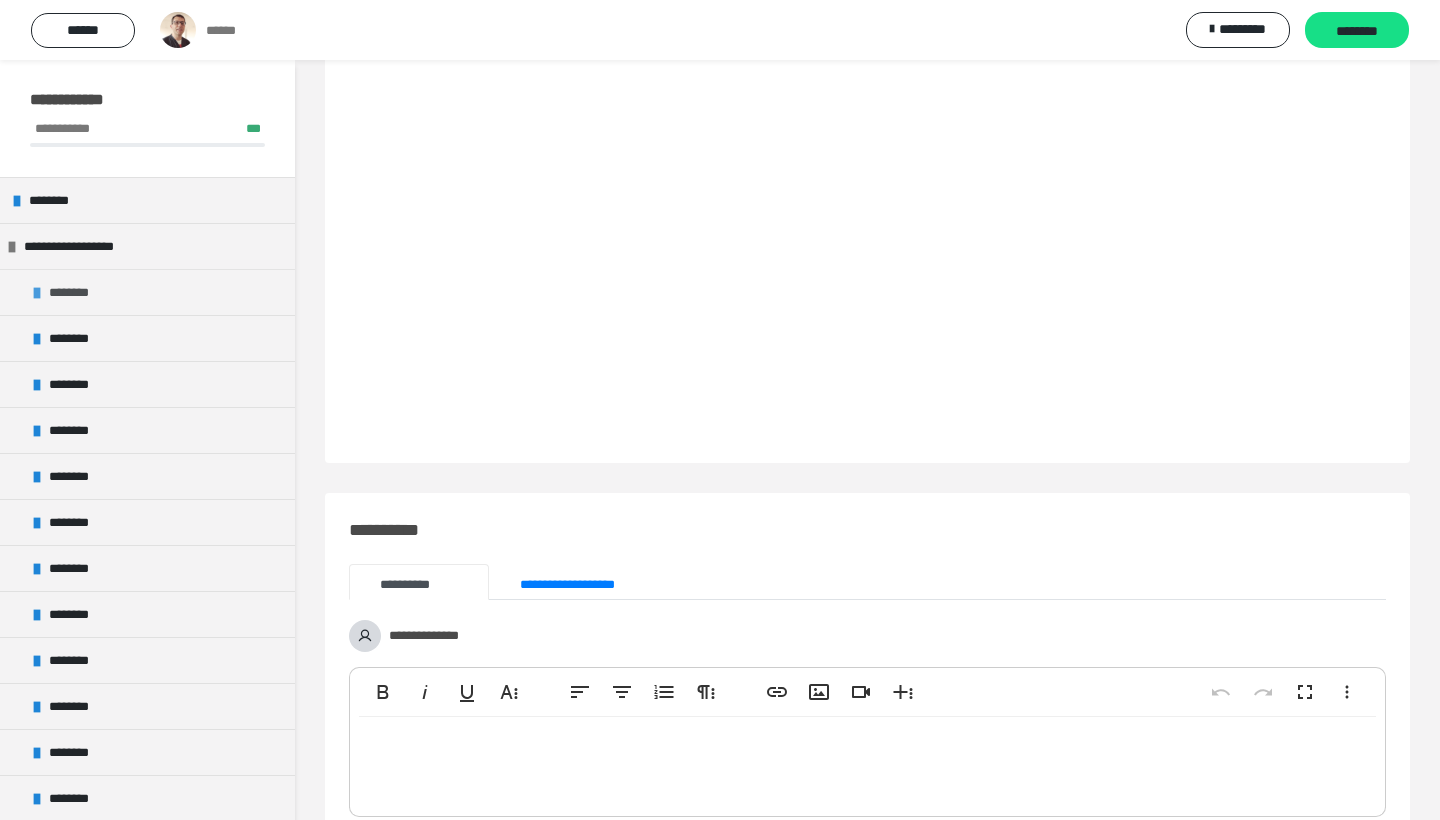 click on "********" at bounding box center [78, 292] 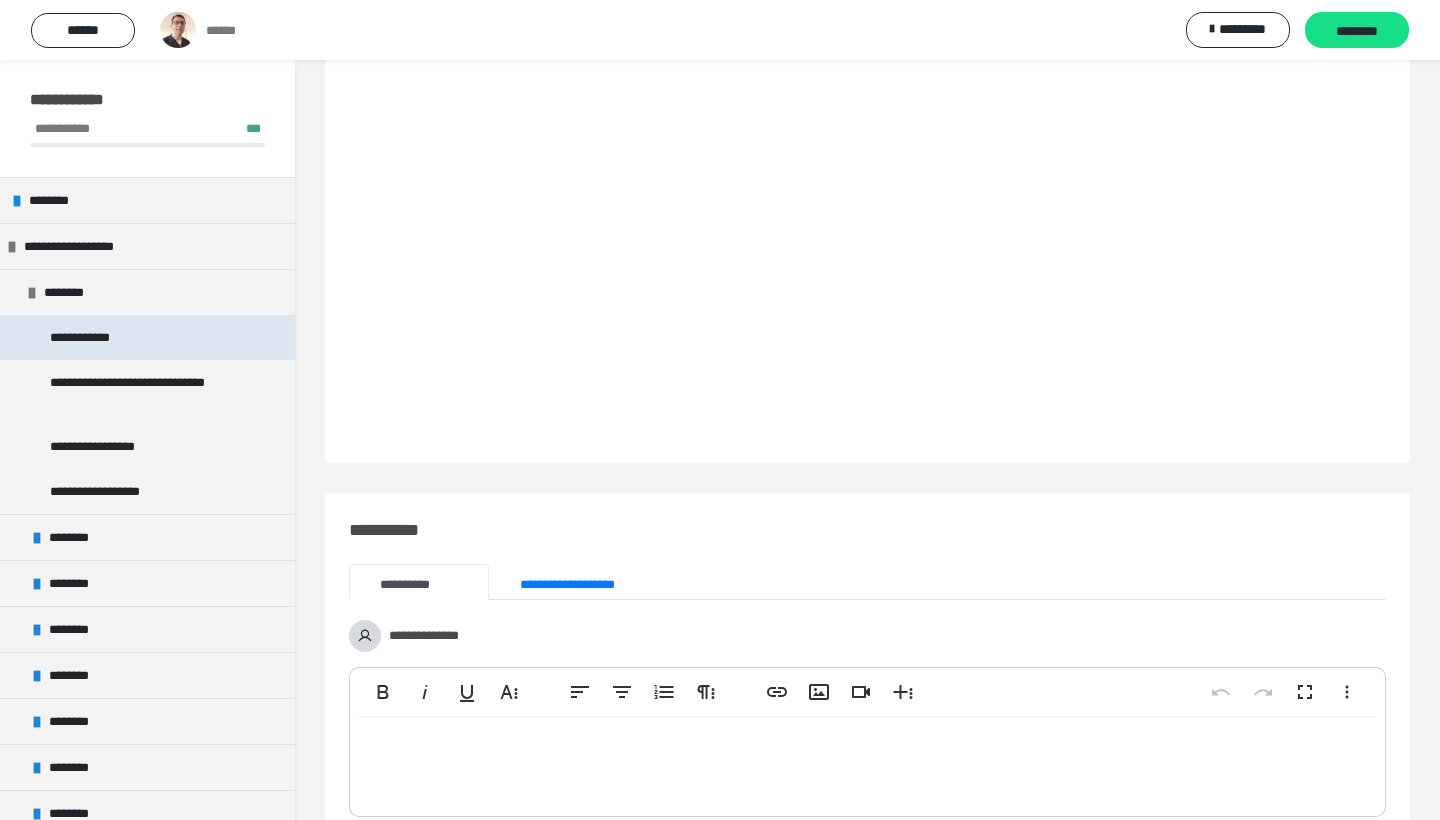 click on "**********" at bounding box center [91, 337] 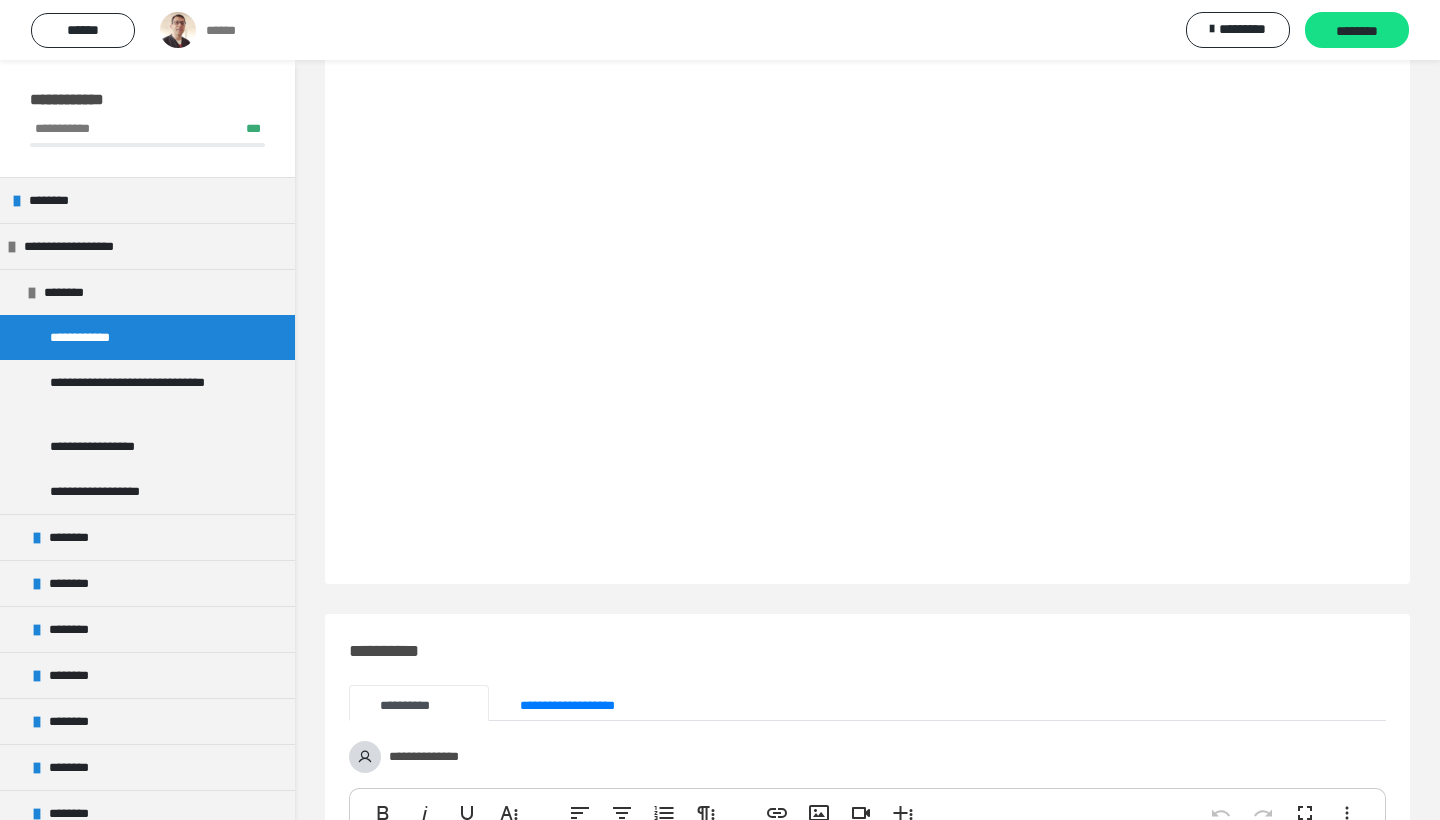 scroll, scrollTop: 333, scrollLeft: 0, axis: vertical 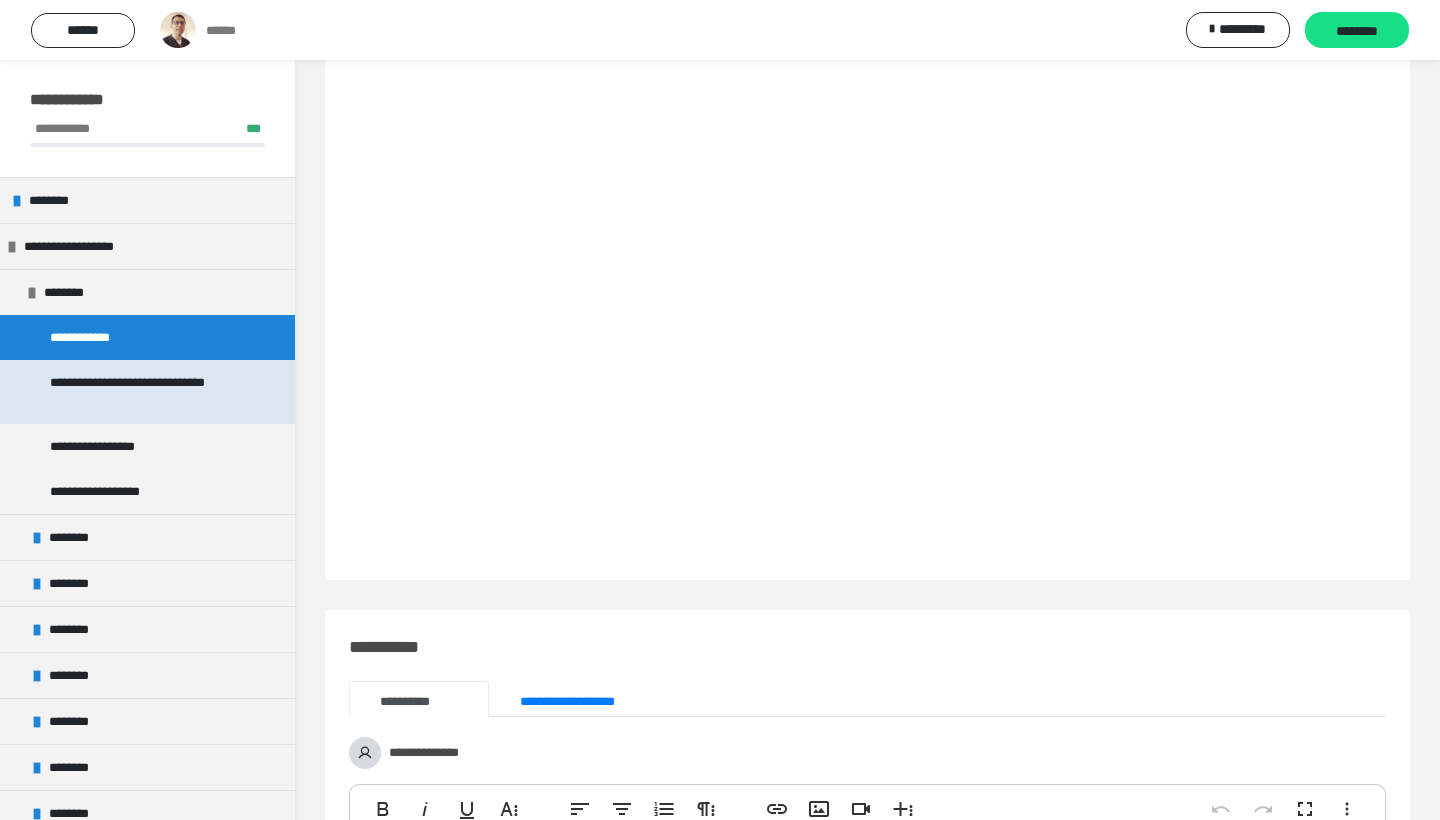 click on "**********" at bounding box center [149, 392] 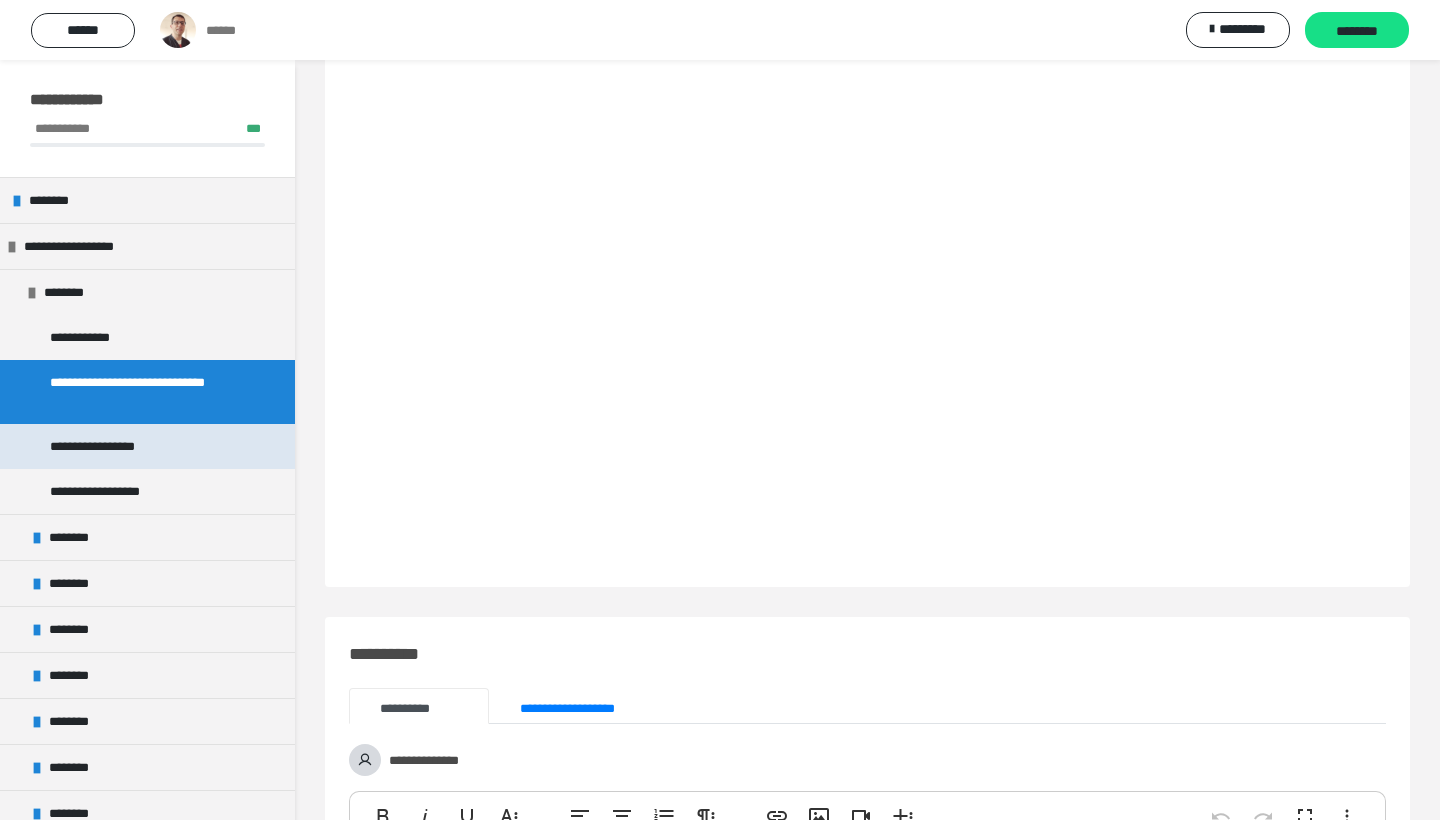 click on "**********" at bounding box center [107, 446] 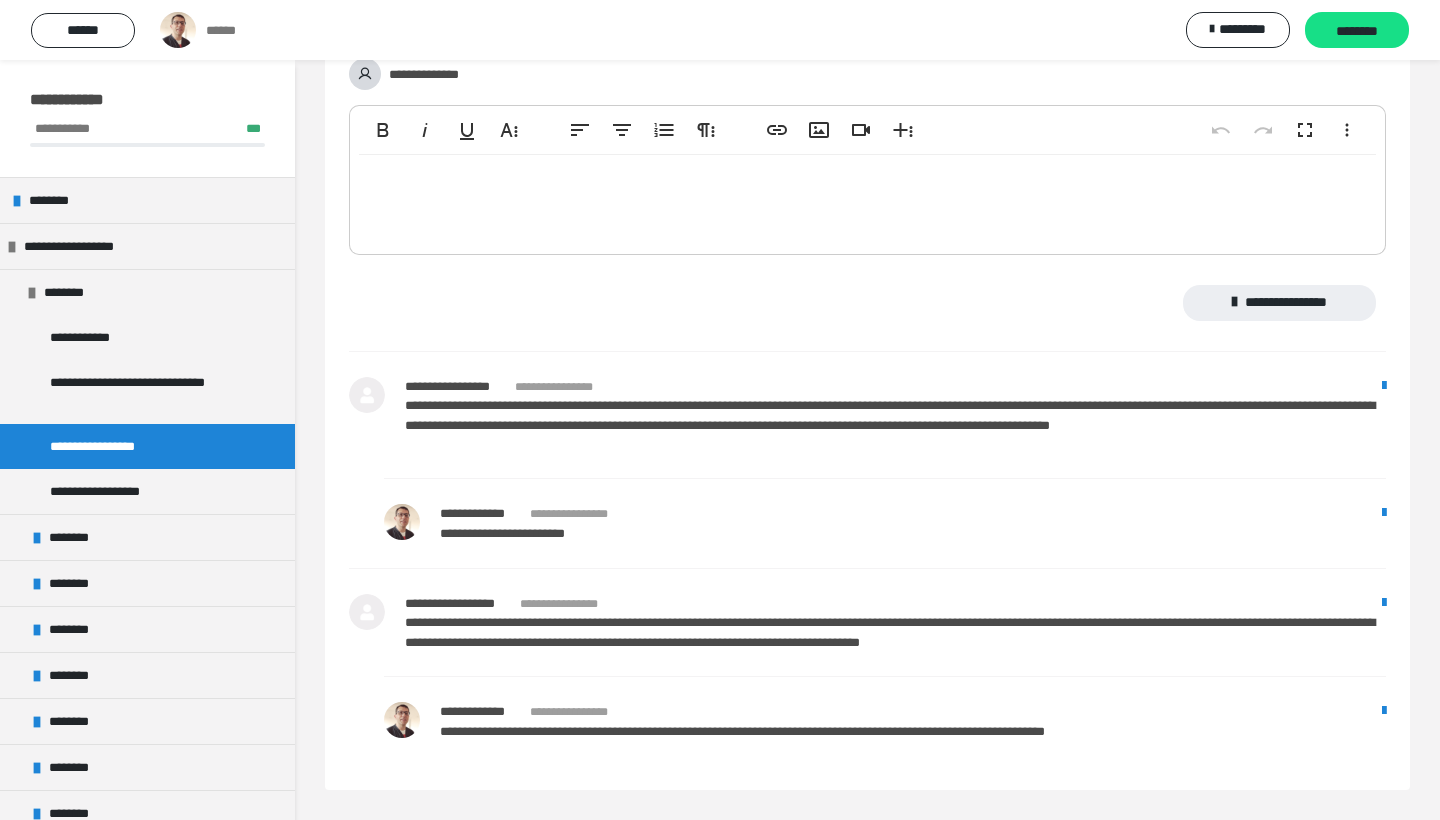 scroll, scrollTop: 1190, scrollLeft: 0, axis: vertical 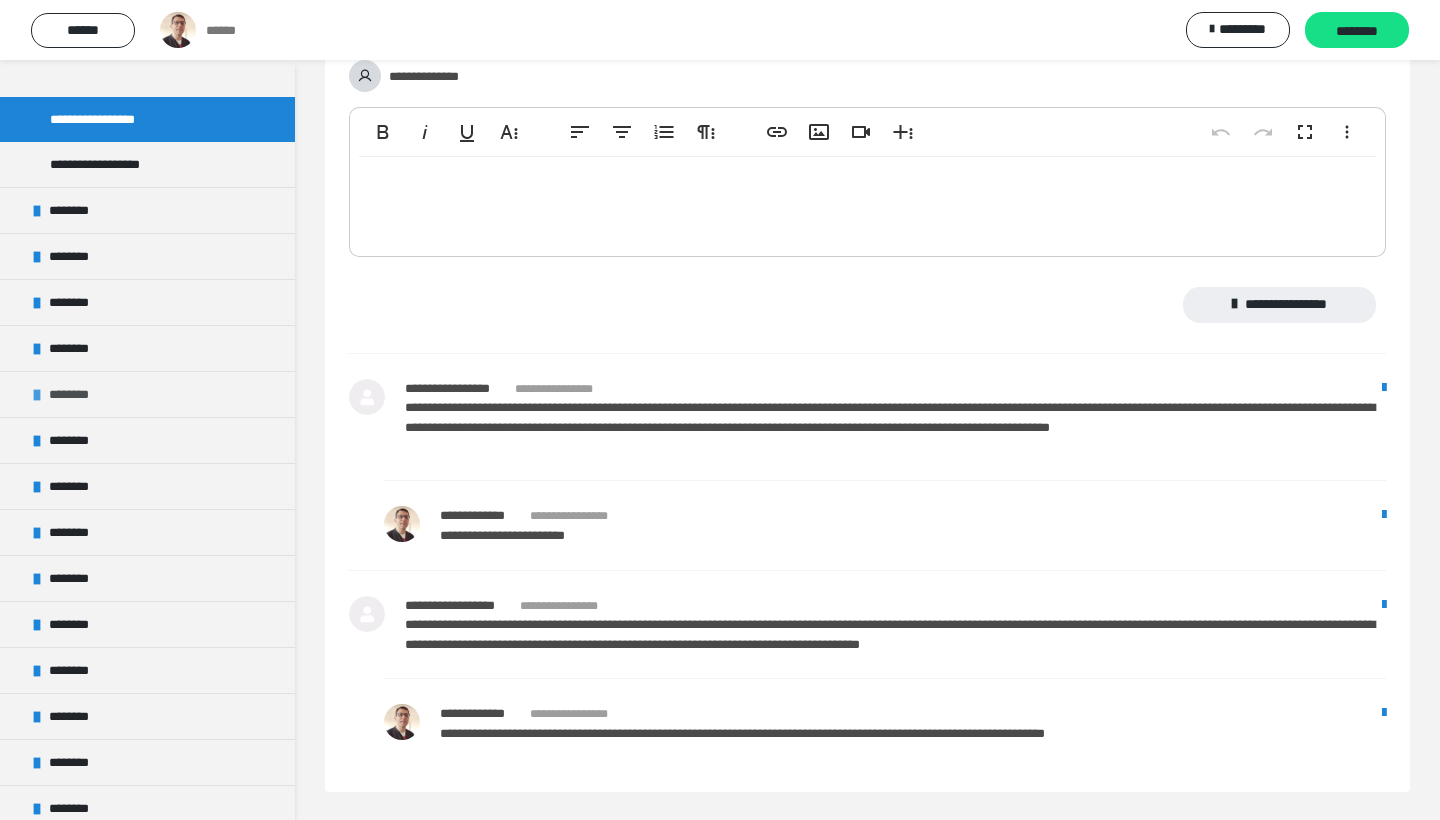 click at bounding box center [37, 395] 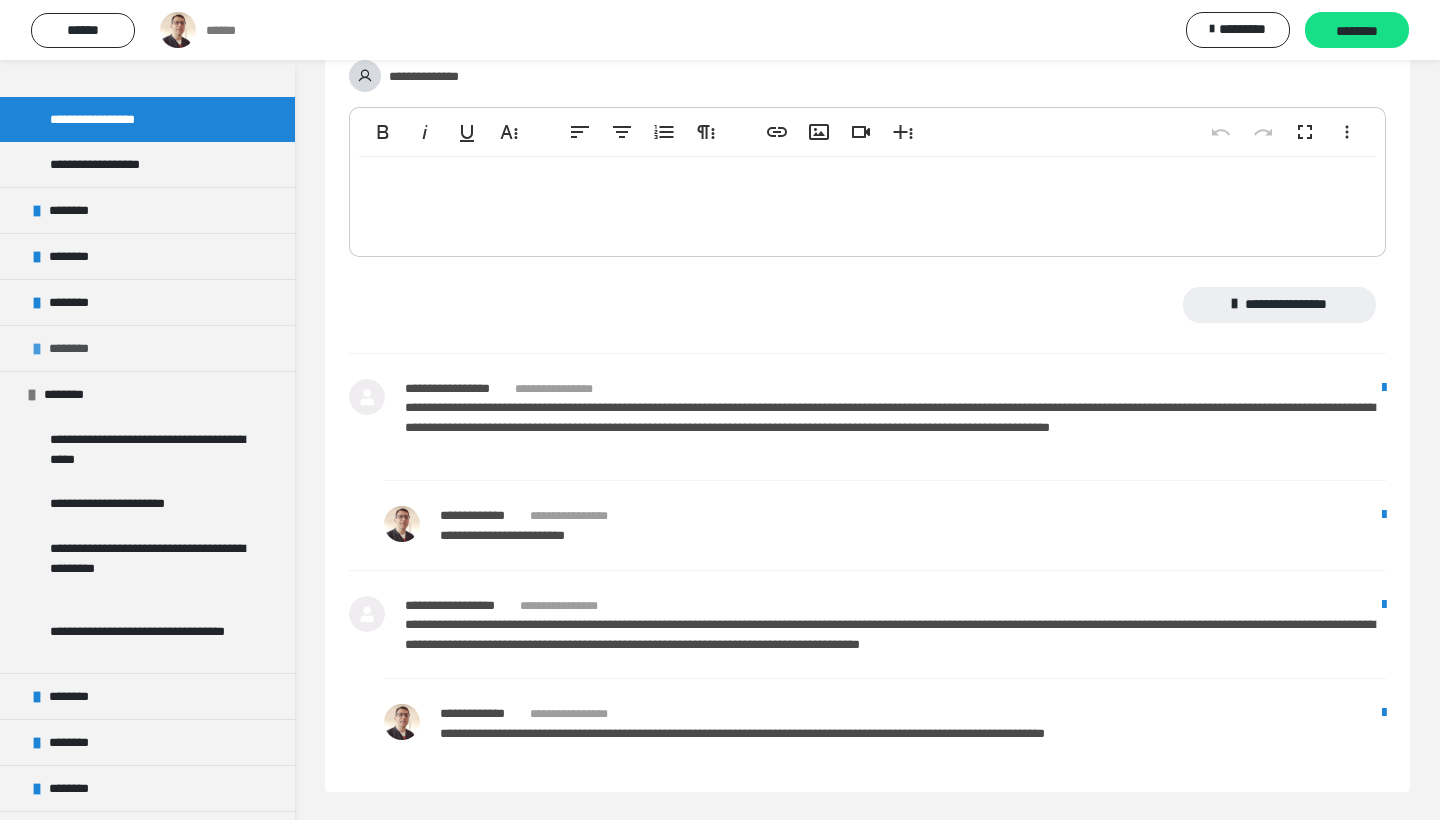click on "********" at bounding box center [147, 348] 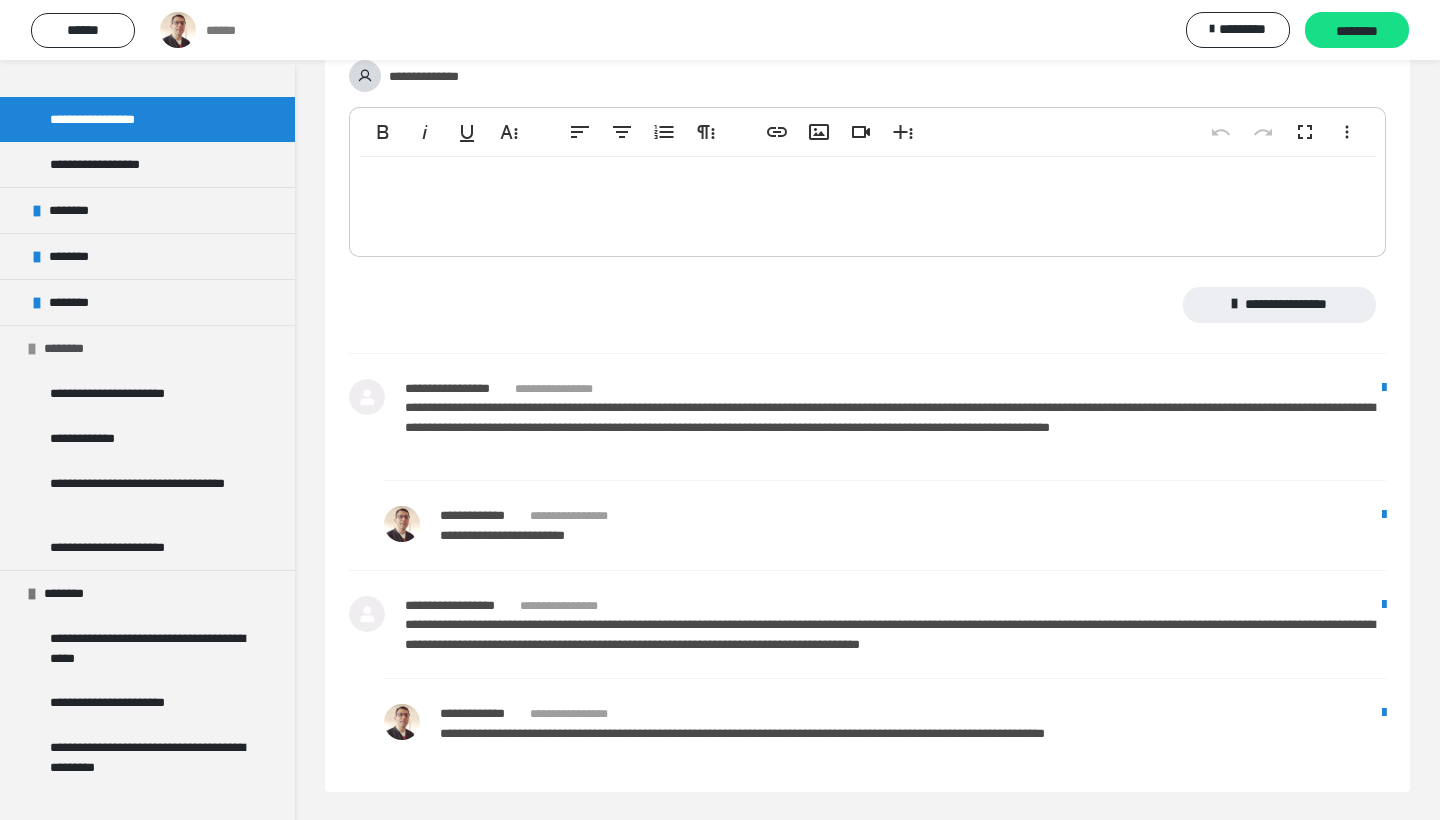click at bounding box center (32, 349) 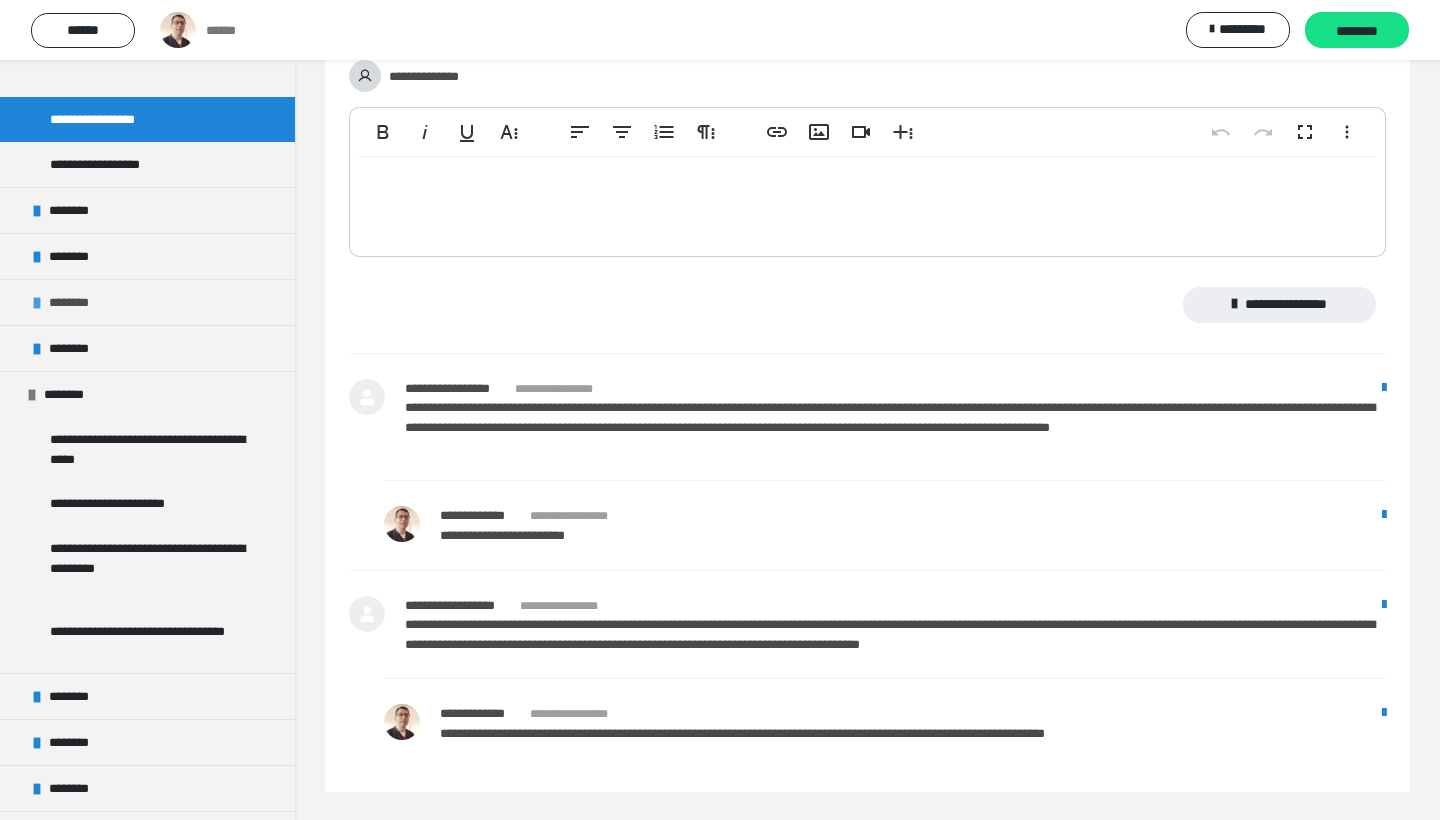 click on "********" at bounding box center [147, 302] 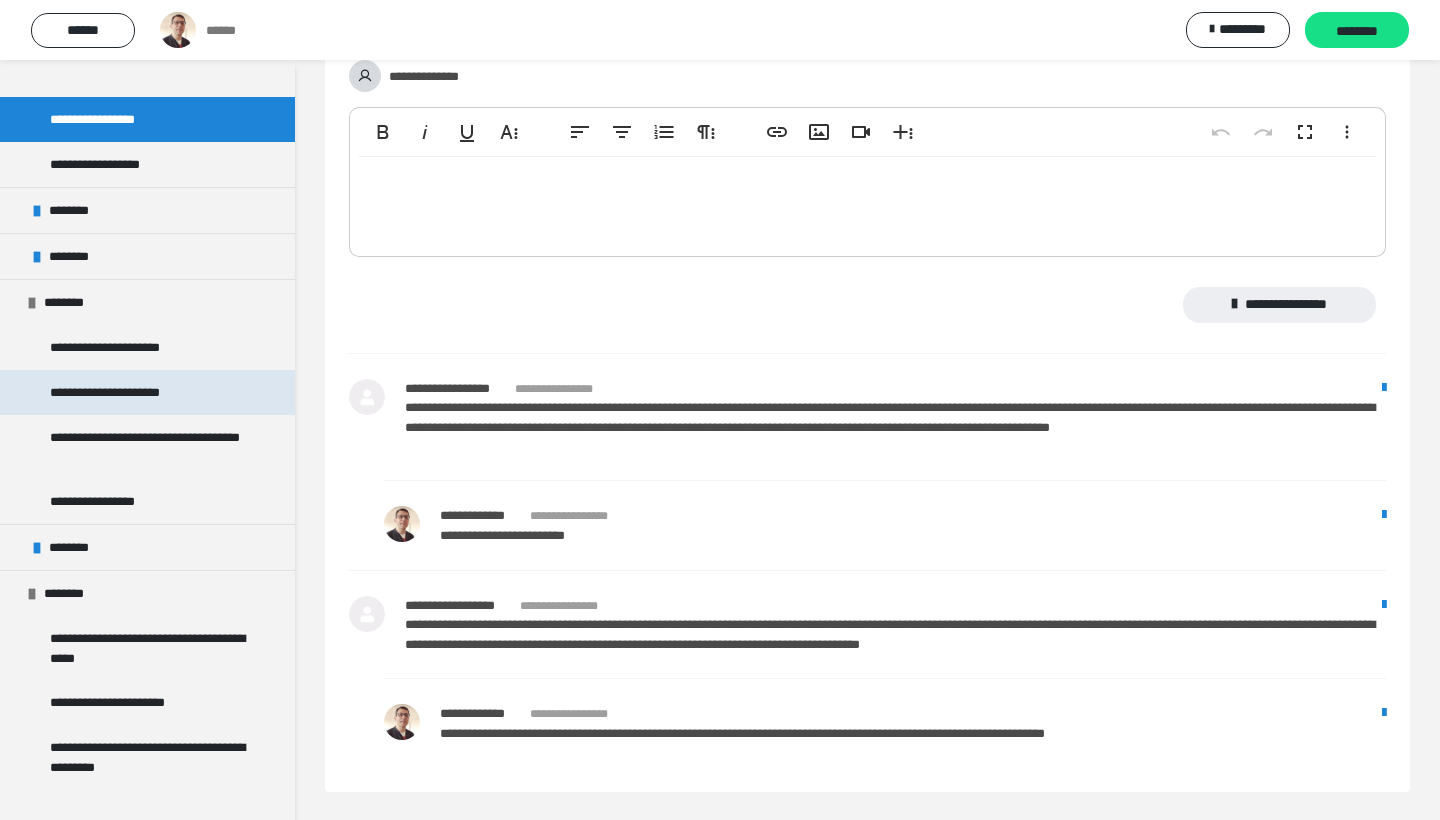 click on "**********" at bounding box center [147, 392] 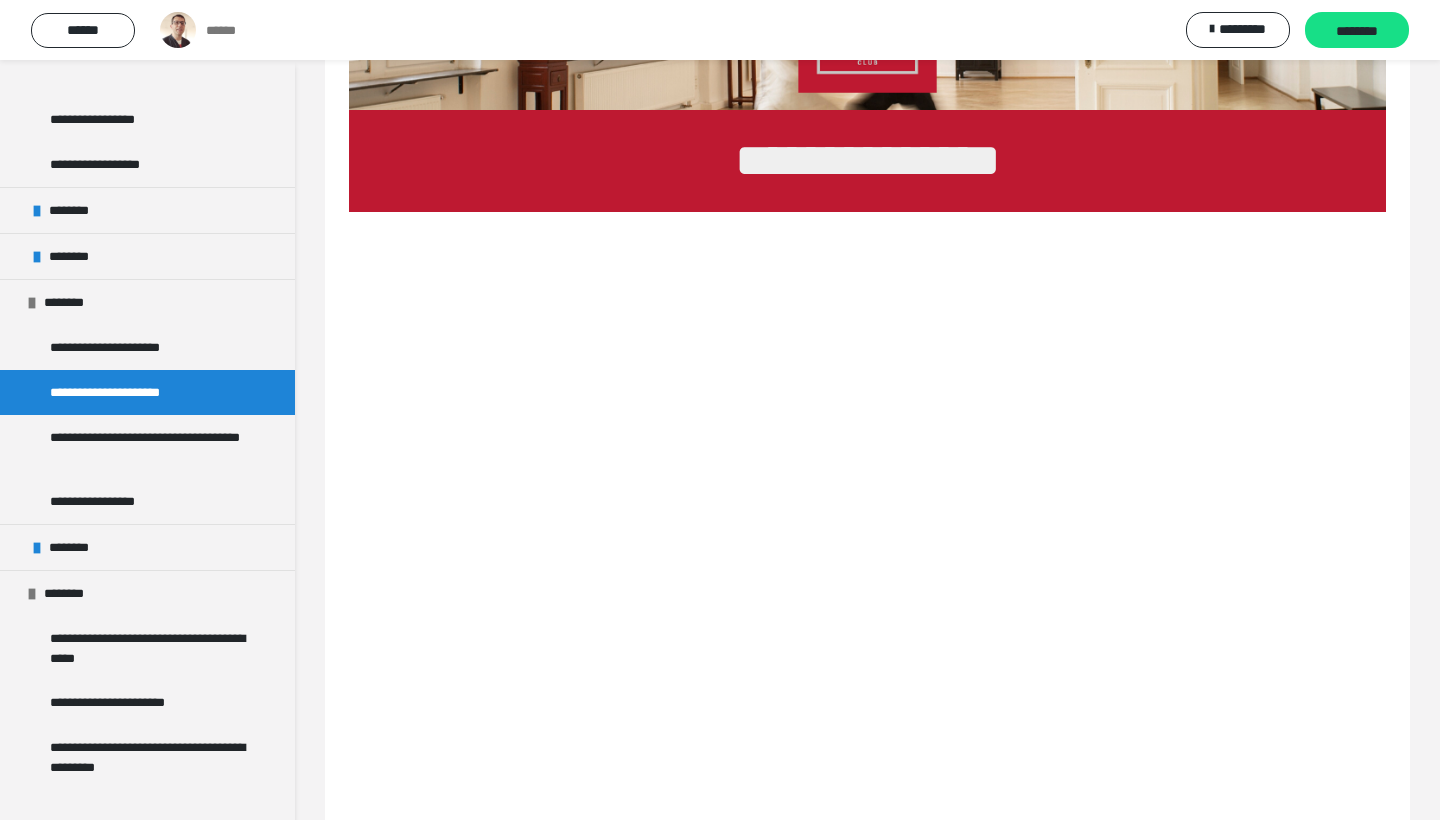 scroll, scrollTop: 308, scrollLeft: 0, axis: vertical 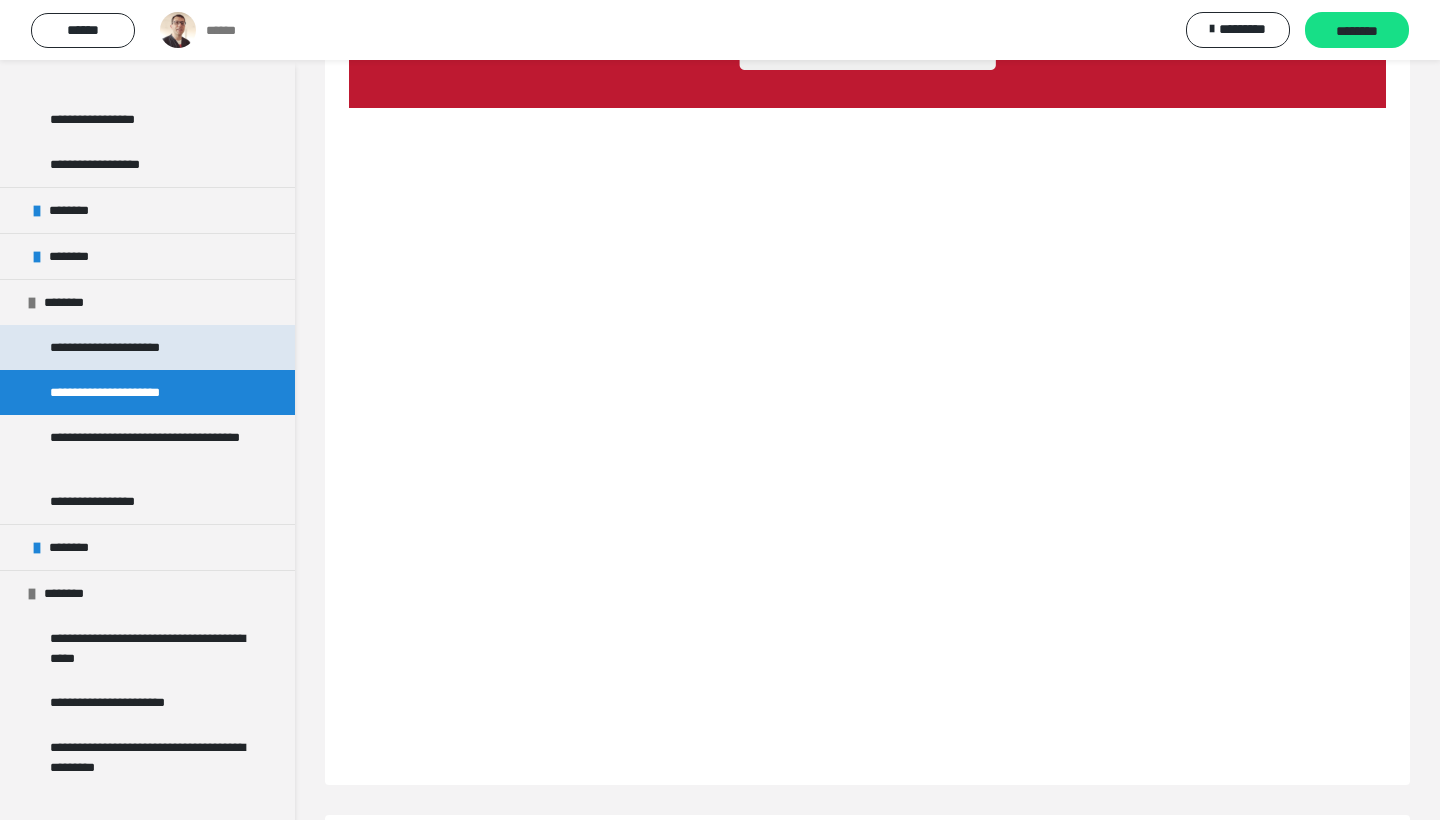 click on "**********" at bounding box center [133, 347] 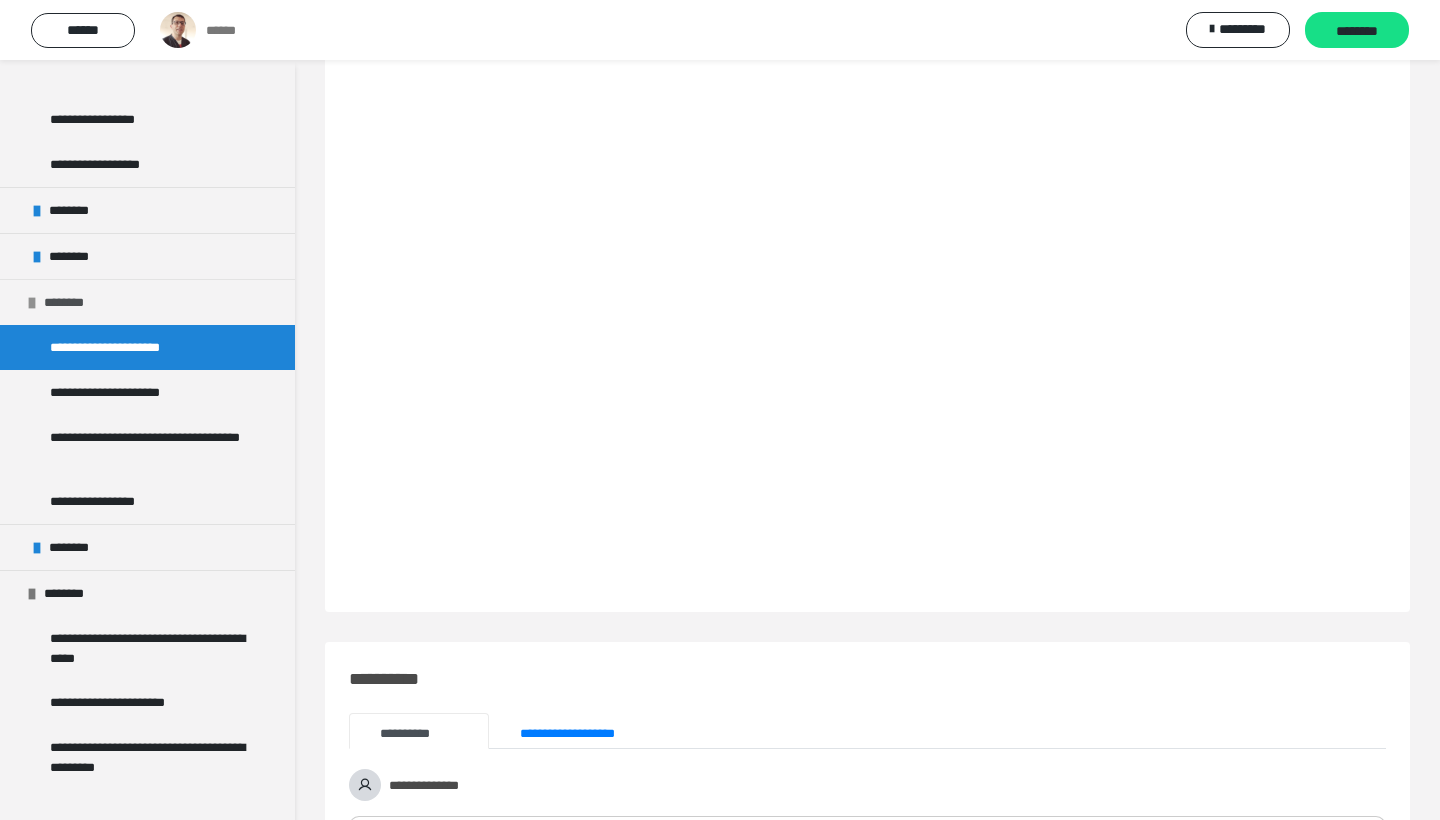 click at bounding box center [32, 303] 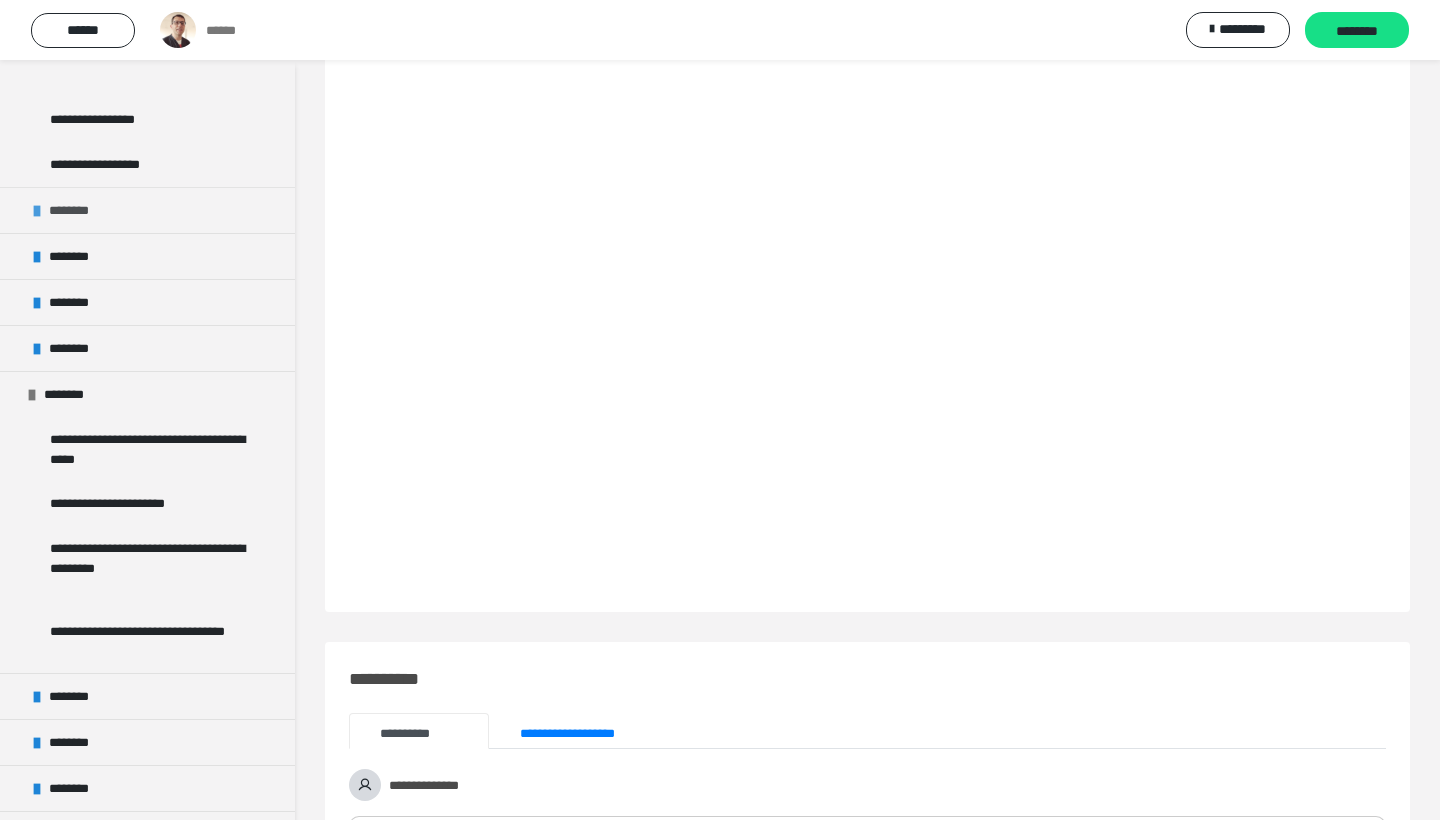 click on "********" at bounding box center [147, 210] 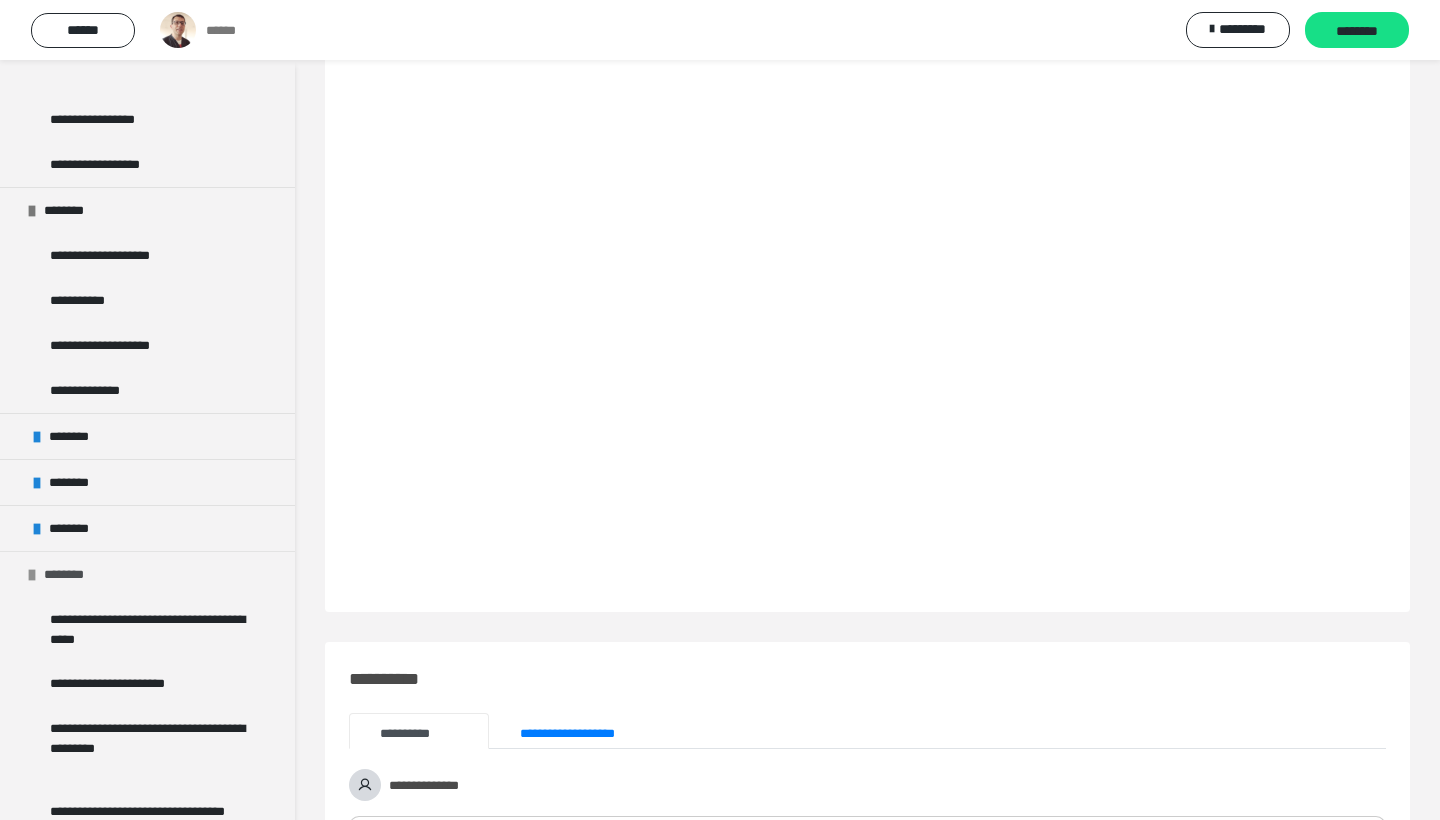 click at bounding box center (32, 575) 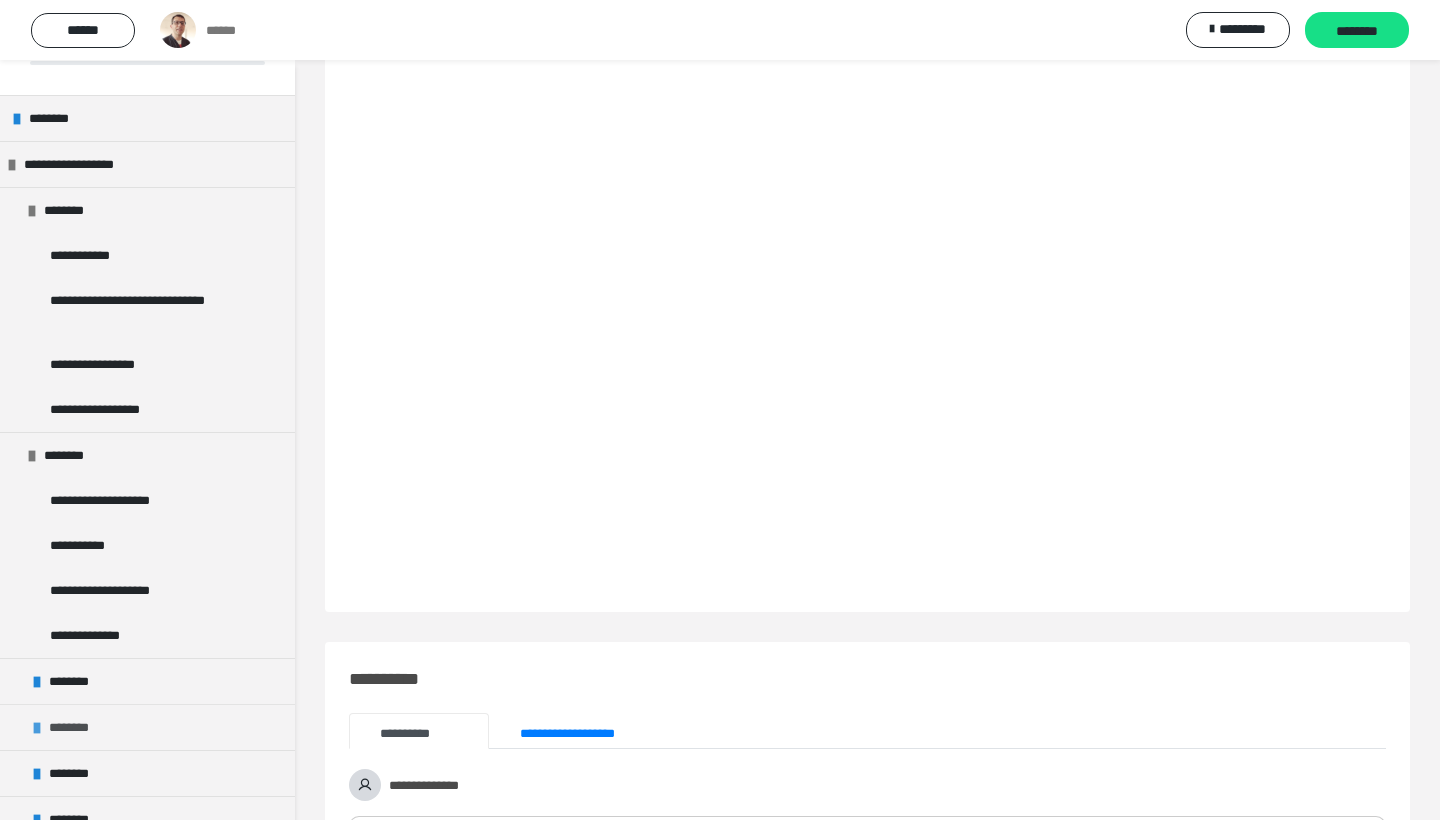 scroll, scrollTop: 80, scrollLeft: 0, axis: vertical 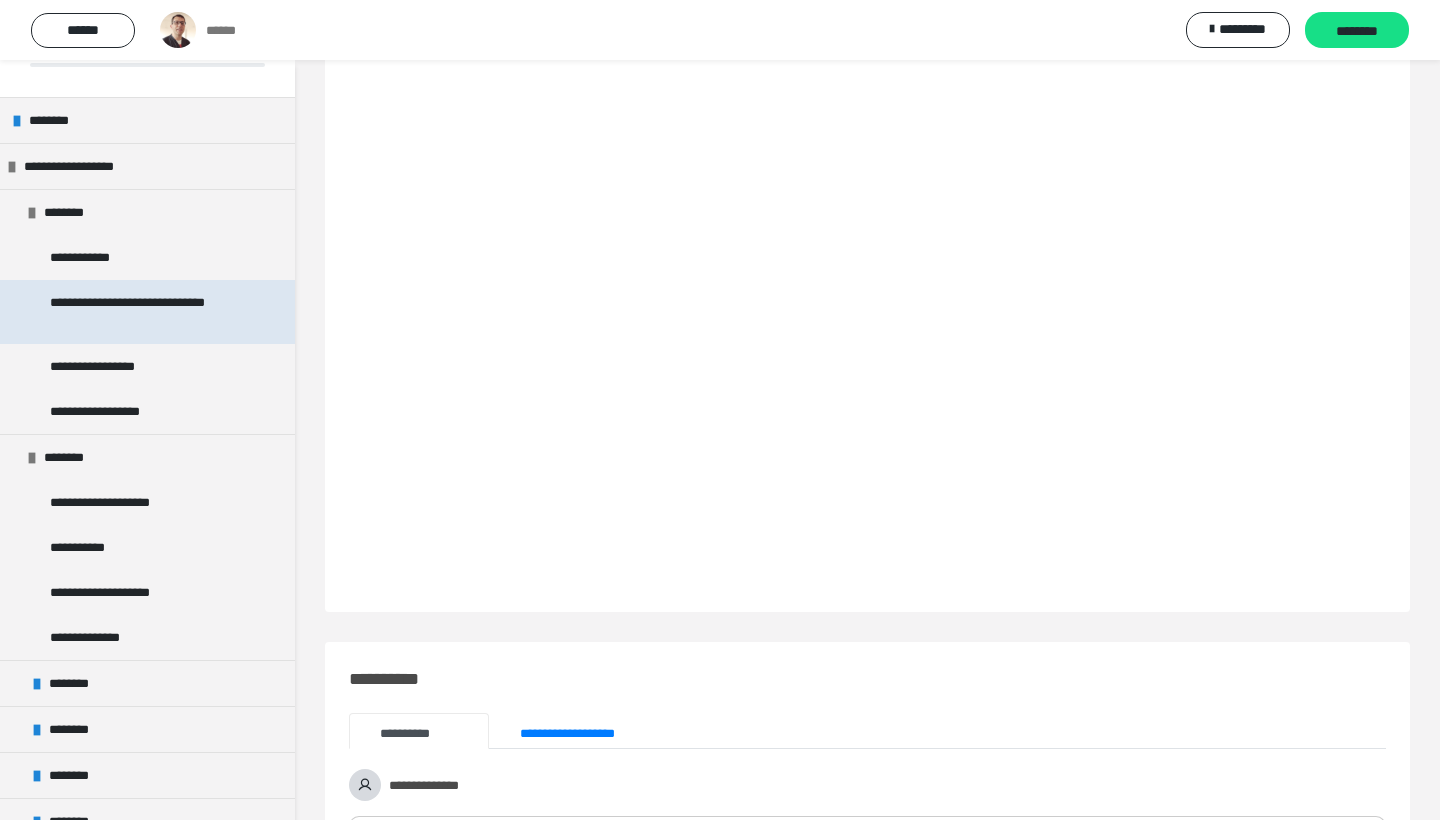 click on "**********" at bounding box center [149, 312] 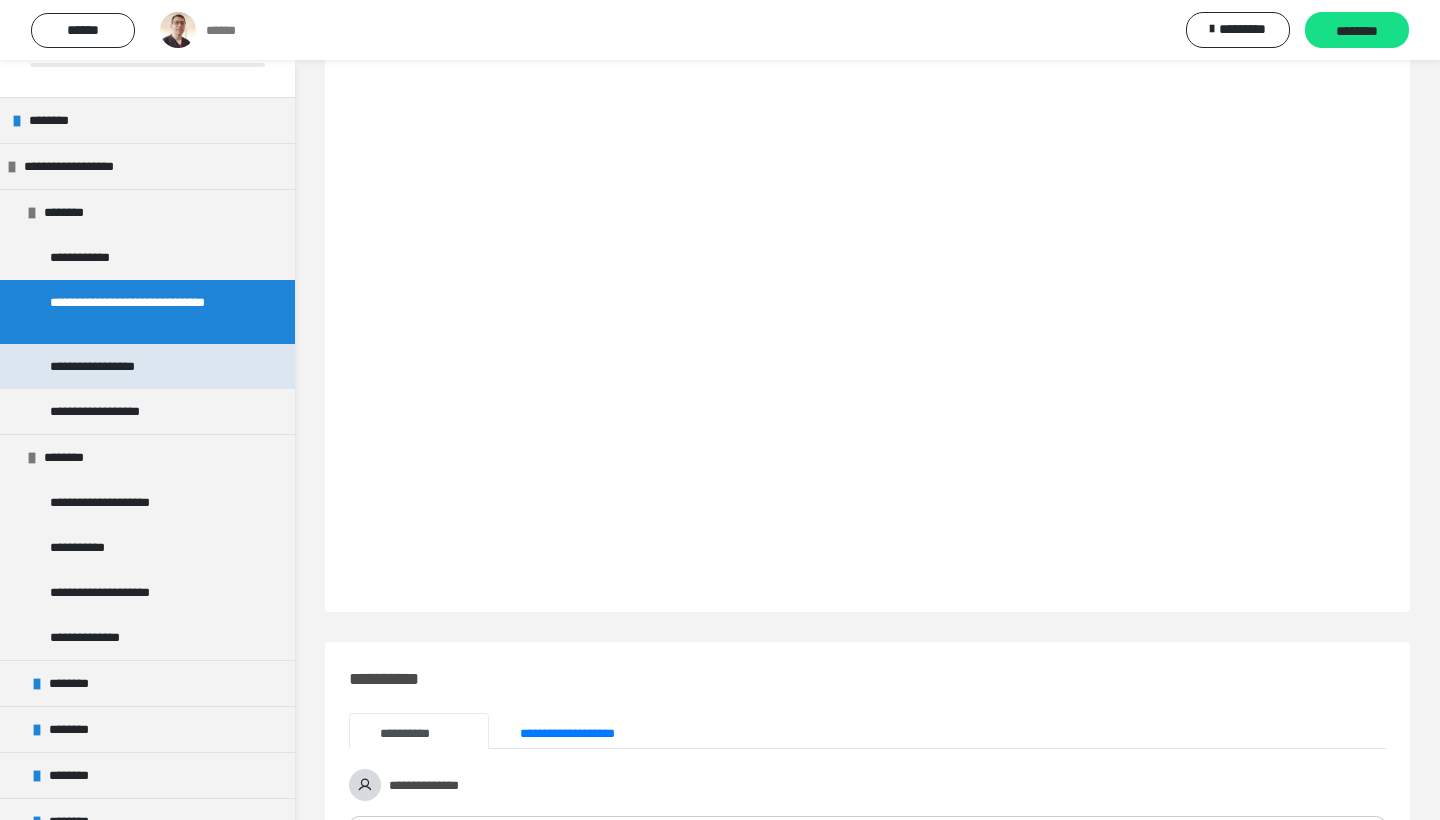 click on "**********" at bounding box center [107, 366] 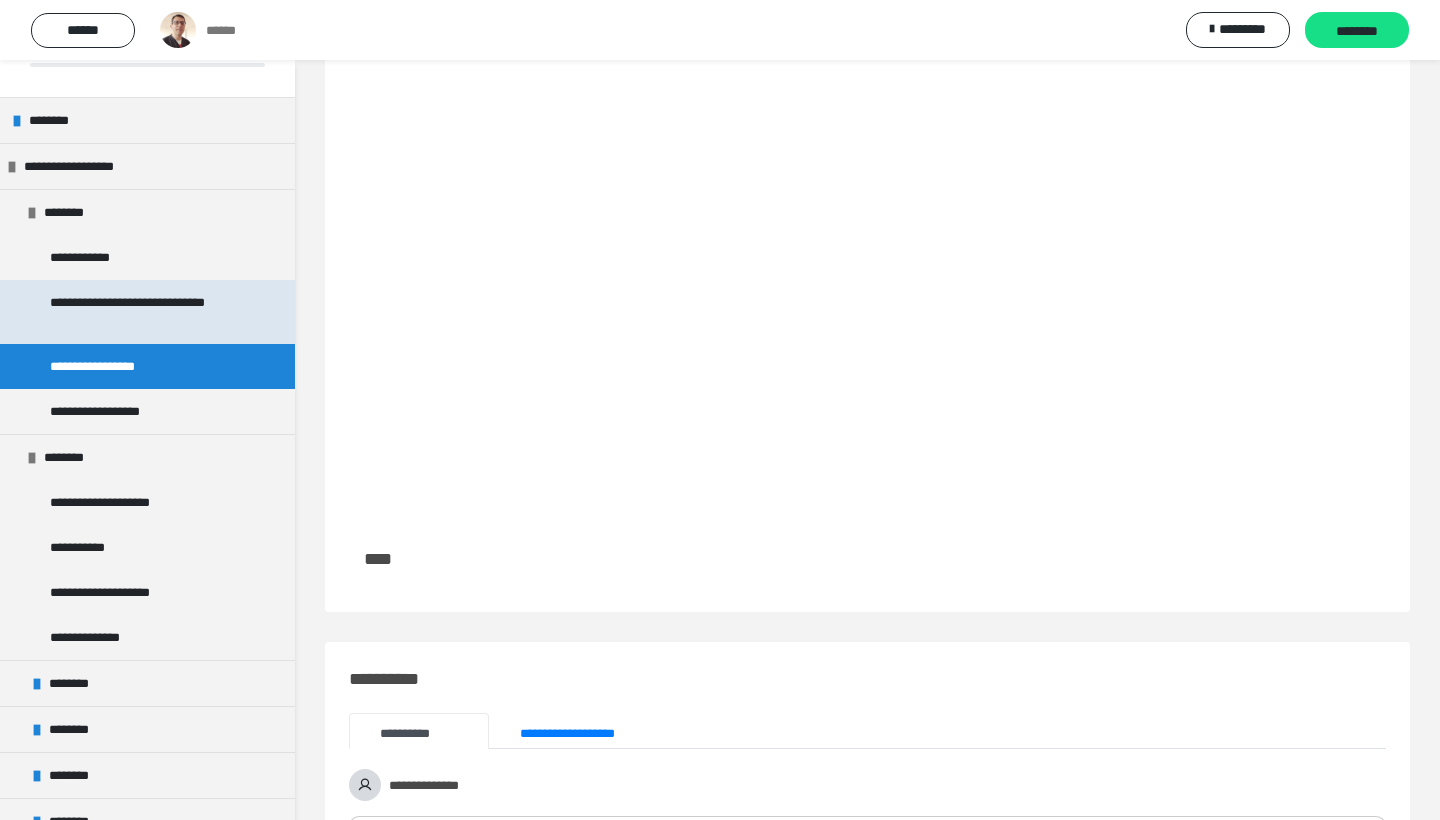 click on "**********" at bounding box center (149, 312) 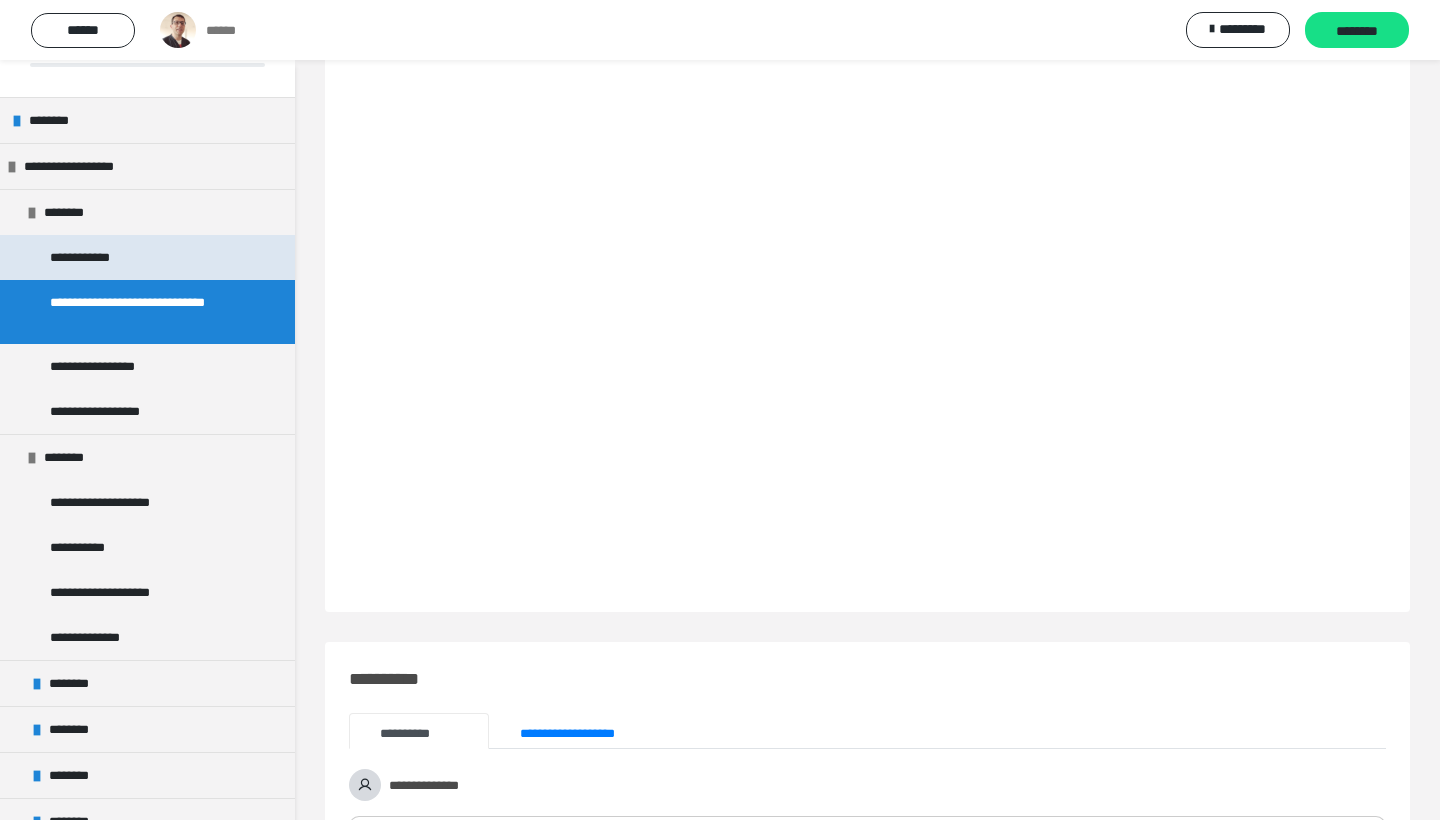 click on "**********" at bounding box center (91, 257) 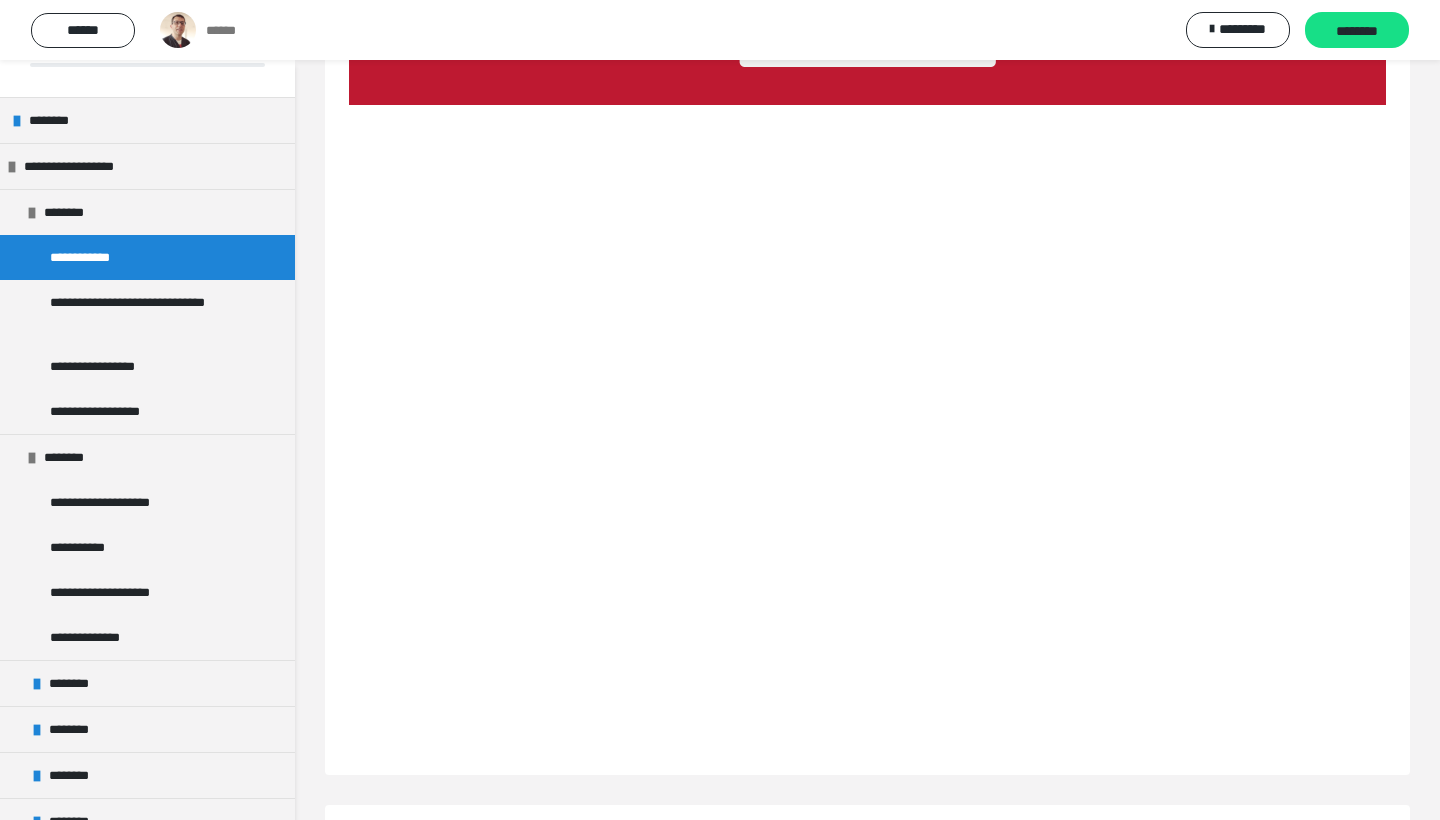 scroll, scrollTop: 310, scrollLeft: 0, axis: vertical 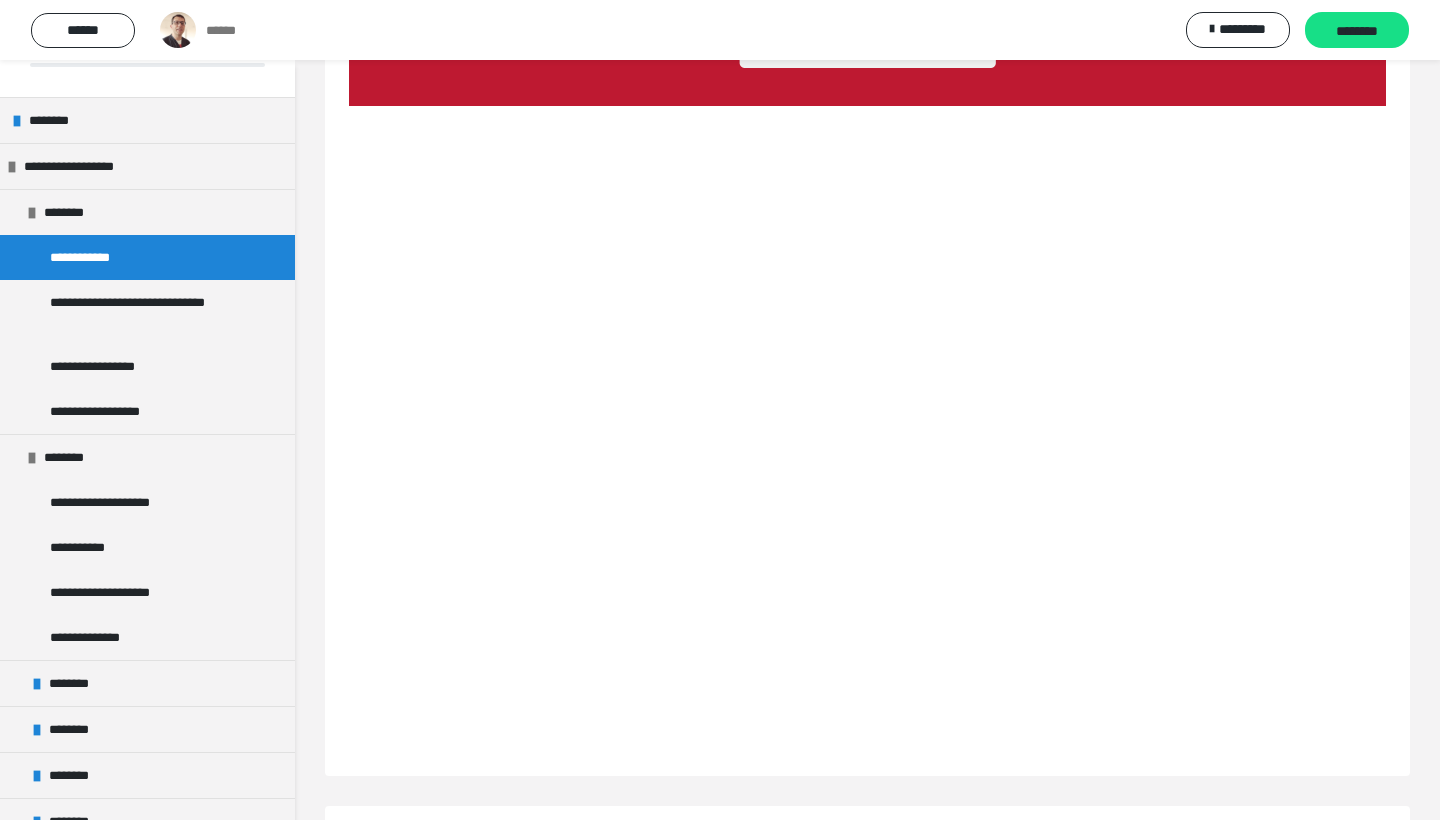 click on "[FIRST] [LAST] [EMAIL] [PHONE] [ADDRESS] [CITY] [STATE] [POSTAL_CODE] [COUNTRY] [CREDIT_CARD] [EXPIRY_DATE] [CVV] [CARD_TYPE] [CARDHOLDER_NAME] [BANK_NAME] [ACCOUNT_NUMBER] [ROUTING_NUMBER] [SSN] [DLN] [PASSPORT_NUMBER] [DOB] [AGE] [GENDER] [NATIONALITY] [OCCUPATION] [EMPLOYER] [JOB_TITLE] [SALARY] [MARITAL_STATUS] [CHILDREN] [RELATIONSHIP_STATUS] [NEXT_OF_KIN] [EMERGENCY_CONTACT] [HOME_PHONE] [WORK_PHONE] [MOBILE_PHONE] [FAX_NUMBER] [EMAIL_PERSONAL] [EMAIL_WORK] [WEBSITE] [SOCIAL_MEDIA_PROFILE] [USERNAME] [PASSWORD] [SECURITY_QUESTION] [SECURITY_ANSWER] [IP_ADDRESS] [MAC_ADDRESS] [DEVICE_ID] [OPERATING_SYSTEM] [BROWSER] [COOKIES] [LOCATION_COORDINATES] [TIMEZONE] [LANGUAGE] [PREFERENCES] [HISTORY] [NOTES] [COMMENTS] [FEEDBACK] [REVIEW] [RATING] [VOTES] [LIKES] [DISLIKES] [SHARES] [COMMENTS_COUNT] [VIEWS_COUNT] [DOWNLOADS_COUNT] [UPLOAD_SIZE] [FILE_NAME] [FILE_TYPE] [FILE_SIZE] [DATE_CREATED] [DATE_MODIFIED] [DATE_ACCESSED] [TIME_CREATED] [TIME_MODIFIED] [TIME_ACCESSED] [DURATION] [START_TIME] [END_TIME] [EVENT_NAME] [EVENT_TYPE] [EVENT_DATE] [EVENT_TIME] [EVENT_LOCATION] [EVENT_ORGANIZER] [EVENT_ATTENDEES] [EVENT_DETAILS] [EVENT_NOTES] [EVENT_COMMENTS] [EVENT_FEEDBACK] [EVENT_REVIEW] [EVENT_RATING] [EVENT_VOTES] [EVENT_LIKES] [EVENT_DISLIKES] [EVENT_SHARES] [EVENT_COMMENTS_COUNT] [EVENT_VIEWS_COUNT] [EVENT_DOWNLOADS_COUNT] [EVENT_UPLOAD_SIZE] [EVENT_FILE_NAME] [EVENT_FILE_TYPE] [EVENT_FILE_SIZE] [EVENT_DATE_CREATED] [EVENT_DATE_MODIFIED] [EVENT_DATE_ACCESSED] [EVENT_TIME_CREATED] [EVENT_TIME_MODIFIED] [EVENT_TIME_ACCESSED] [EVENT_DURATION] [EVENT_START_TIME] [EVENT_END_TIME]" at bounding box center [867, 1902] 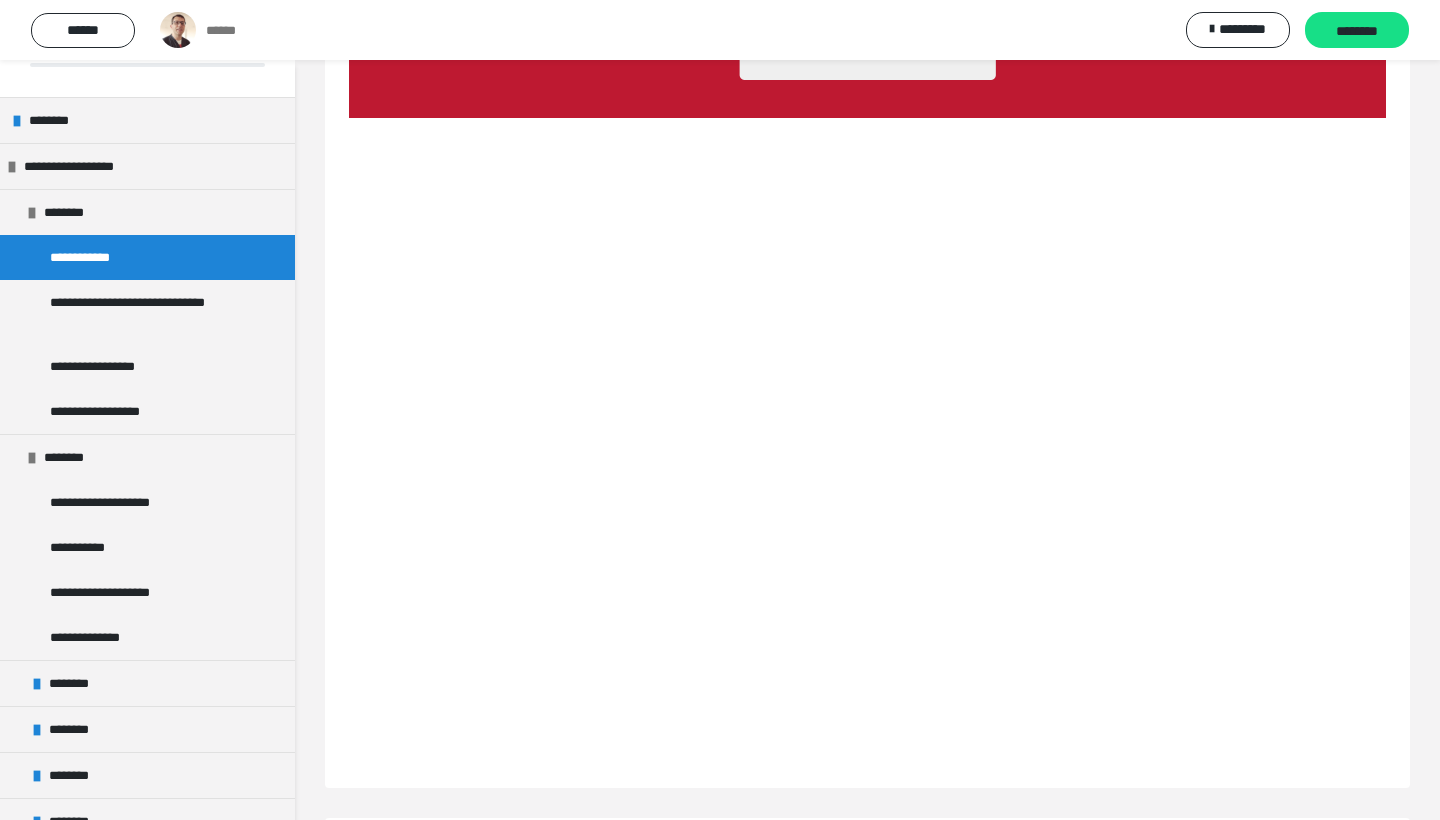 scroll, scrollTop: 296, scrollLeft: 0, axis: vertical 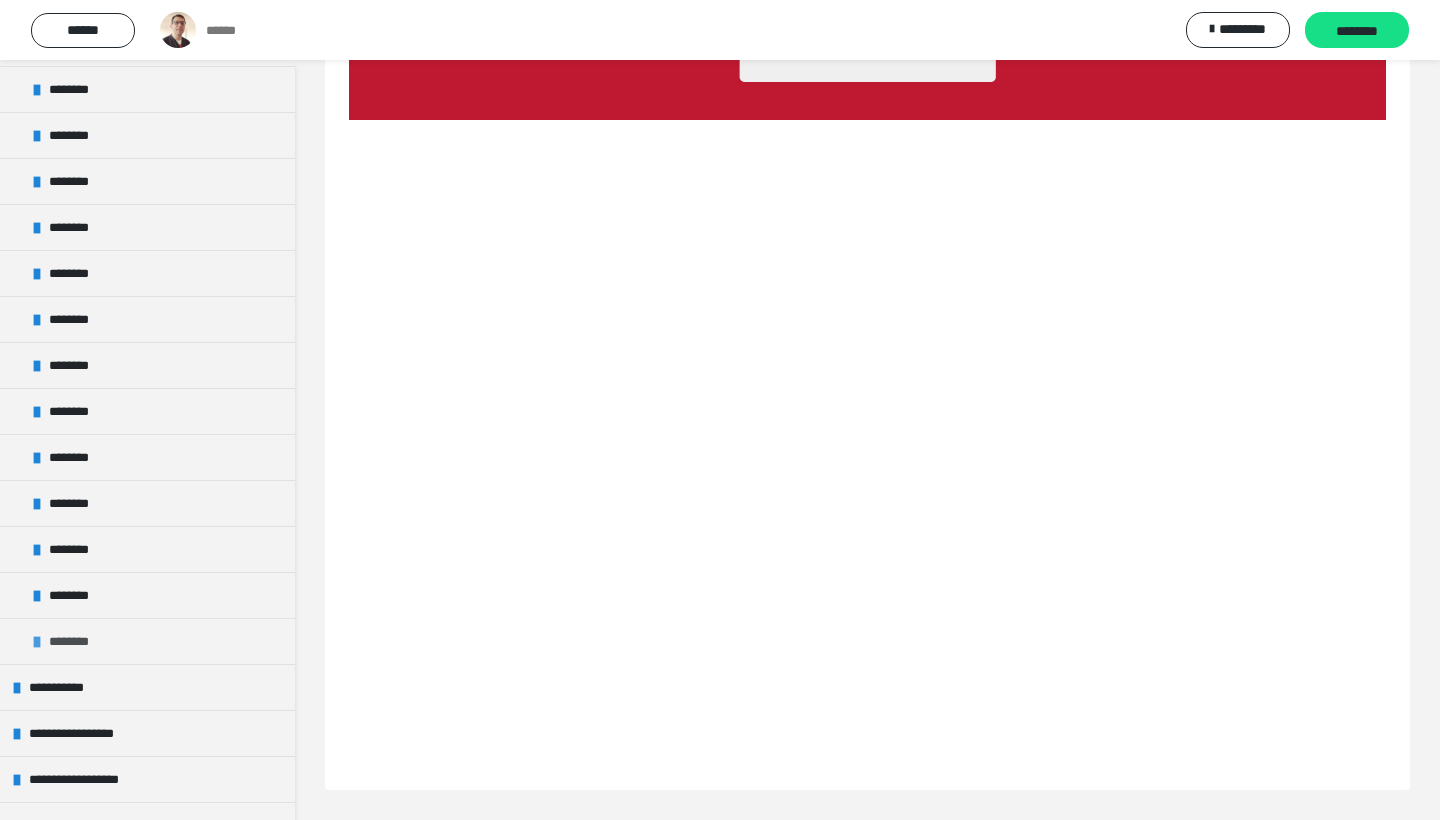 click on "********" at bounding box center (147, 641) 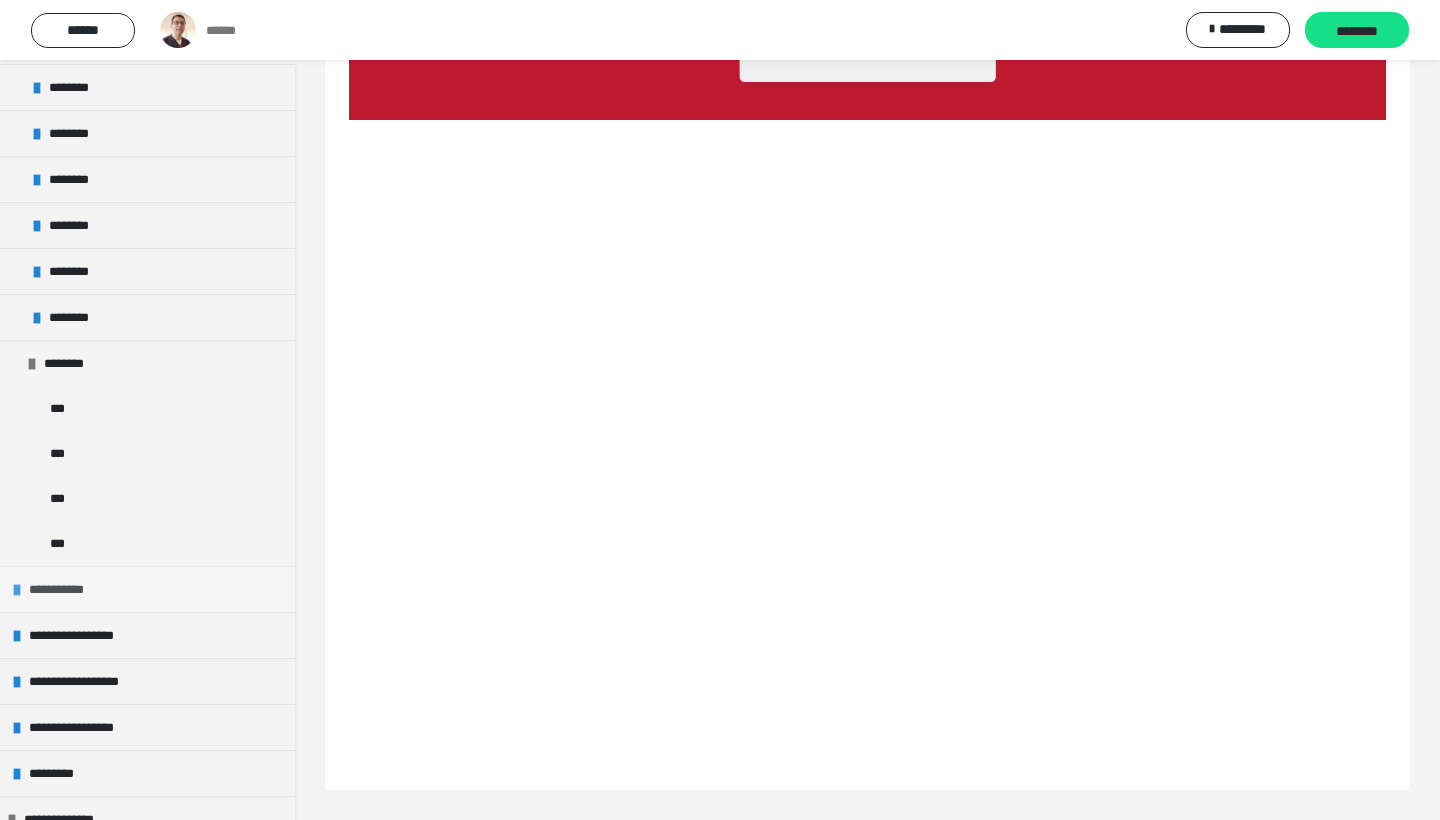 scroll, scrollTop: 1740, scrollLeft: 0, axis: vertical 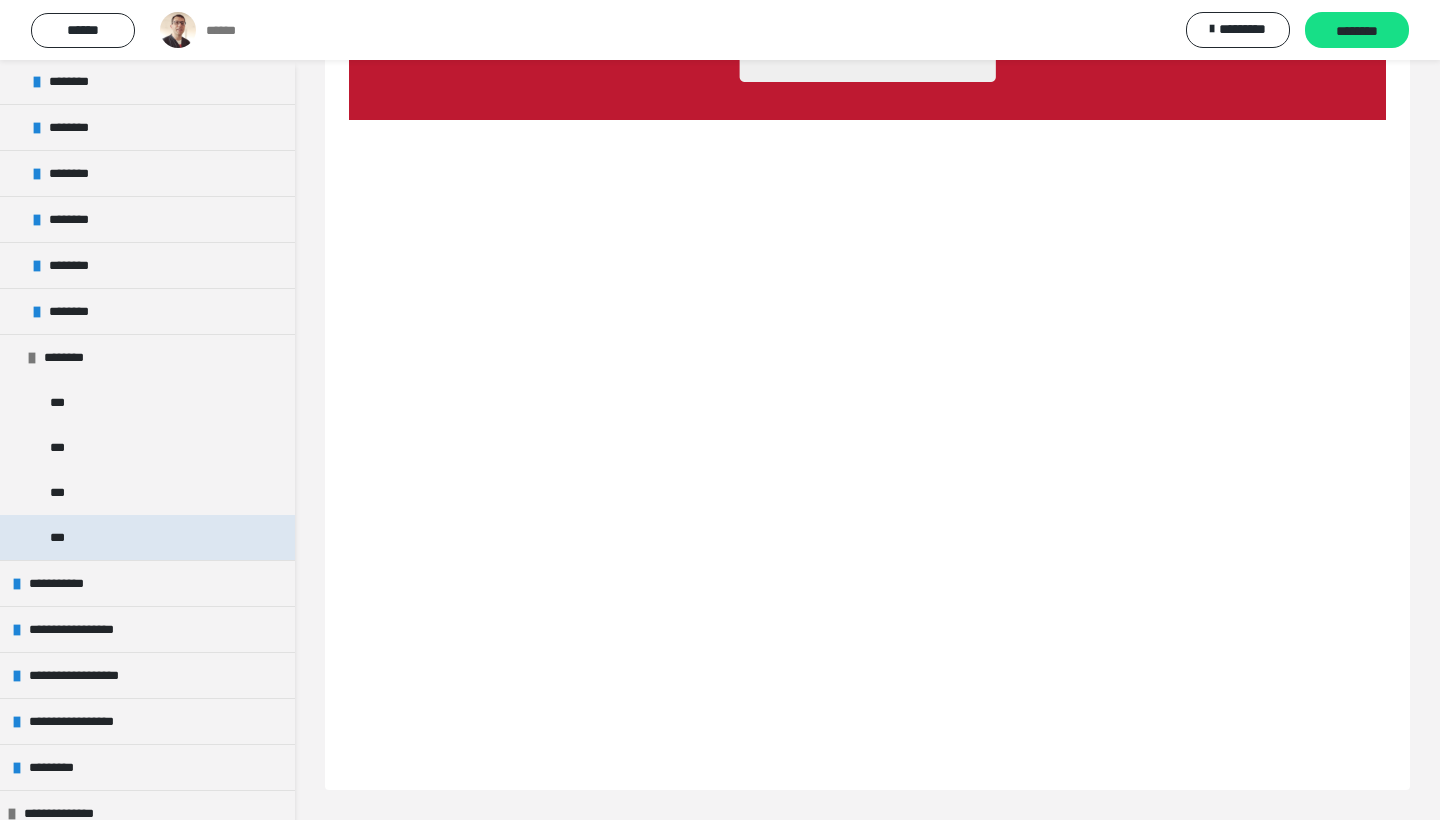 click on "***" at bounding box center [60, 537] 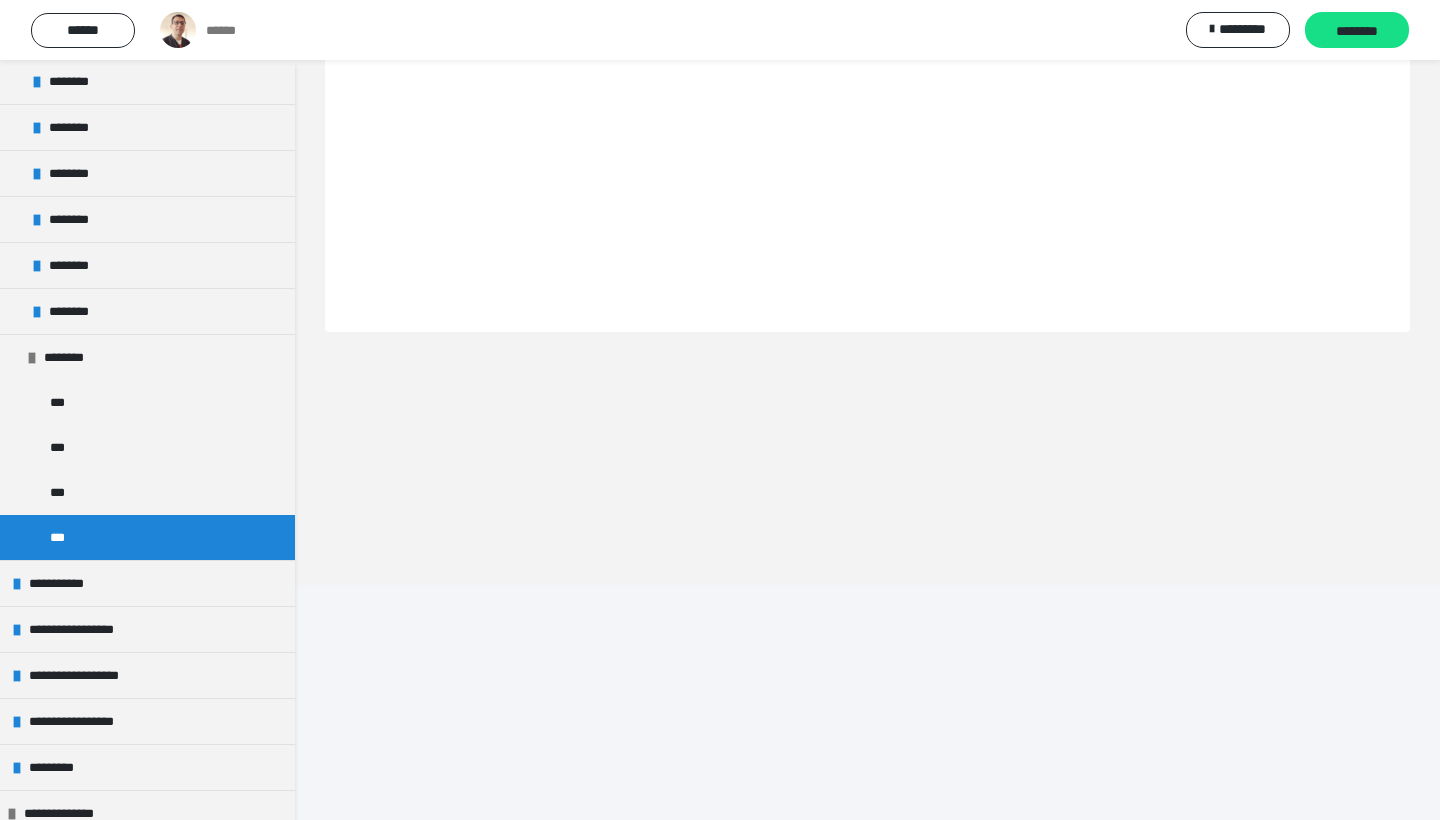 scroll, scrollTop: 60, scrollLeft: 0, axis: vertical 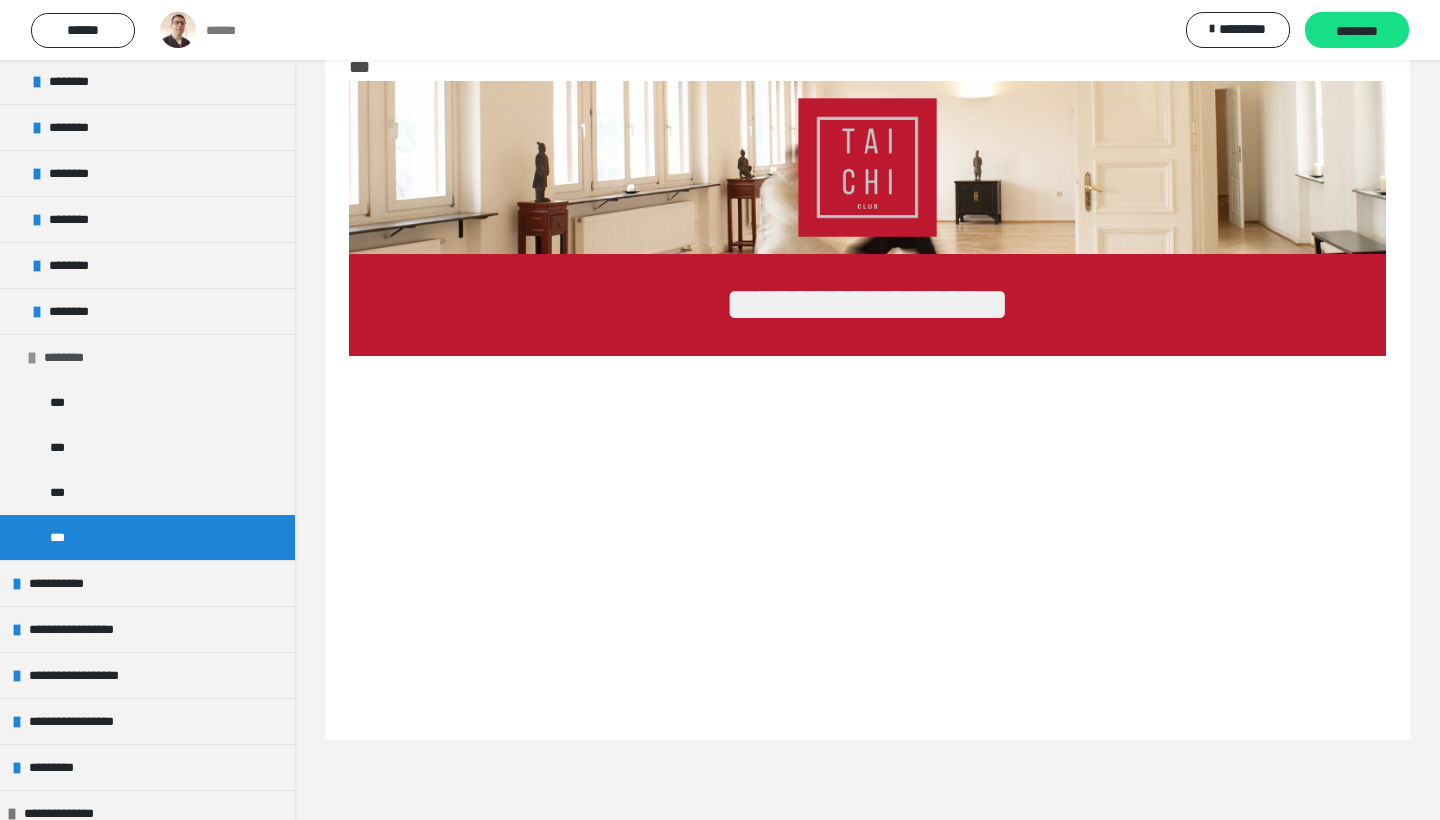click at bounding box center (32, 358) 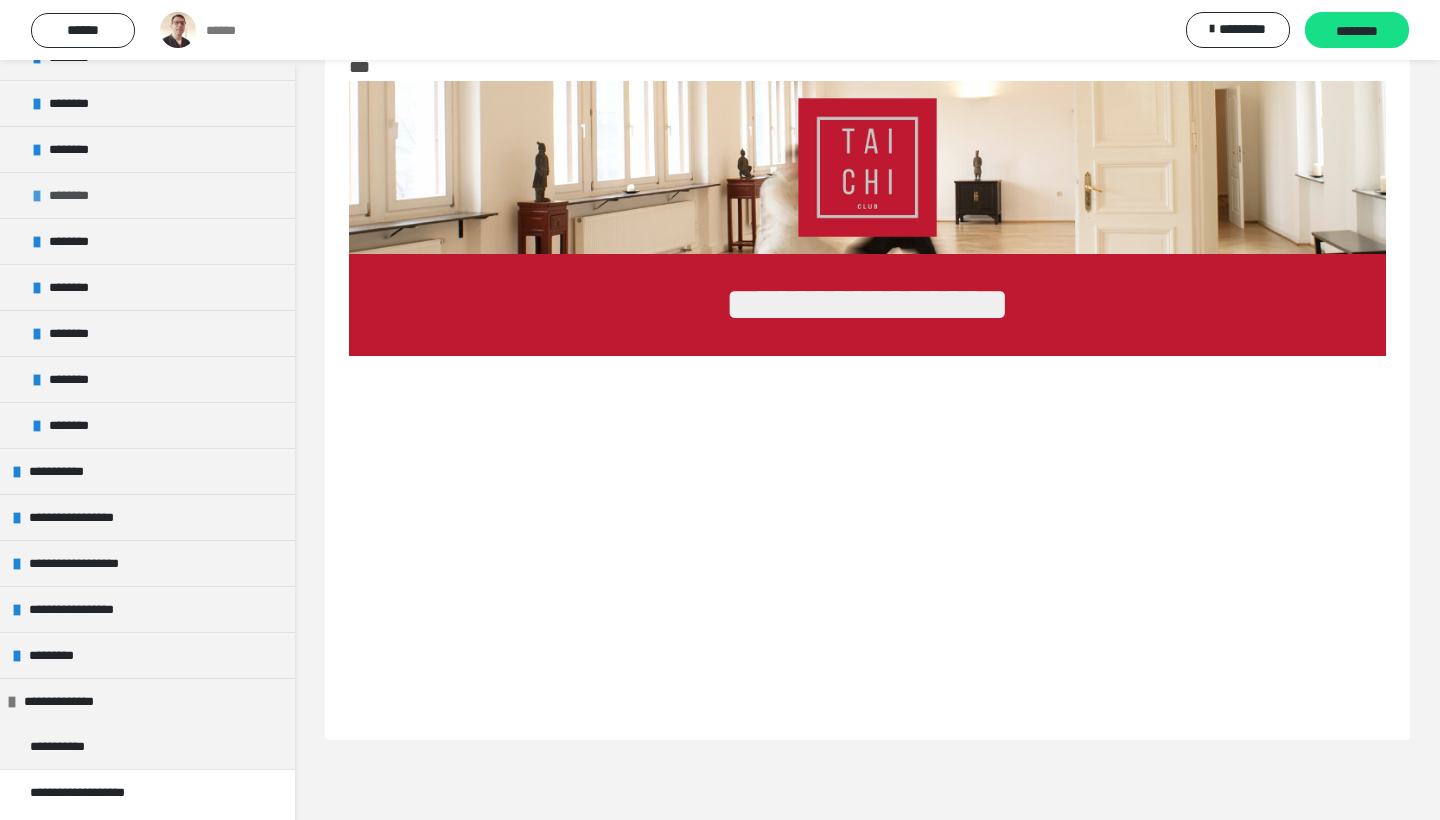 click at bounding box center (37, 196) 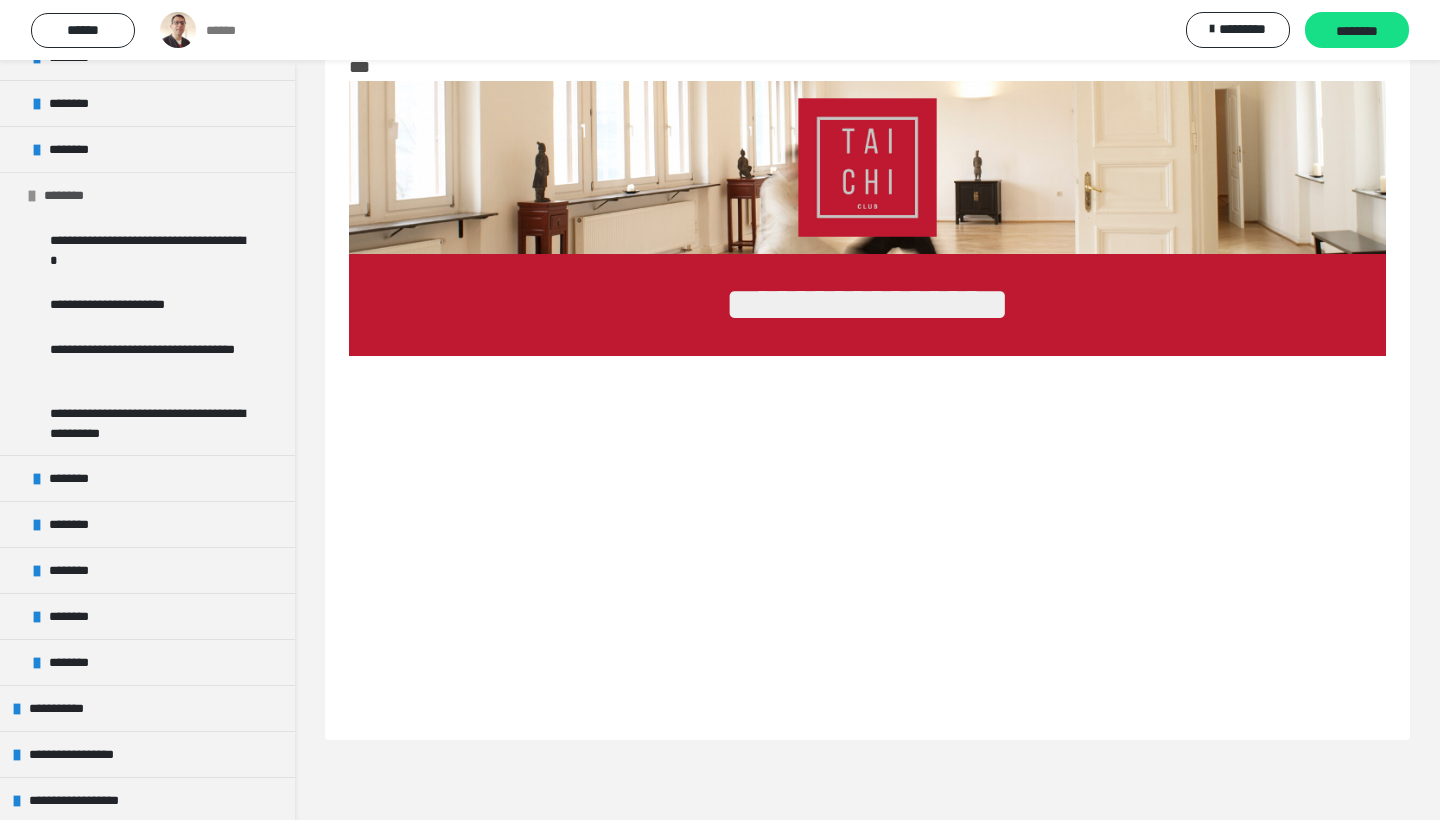 click at bounding box center [32, 196] 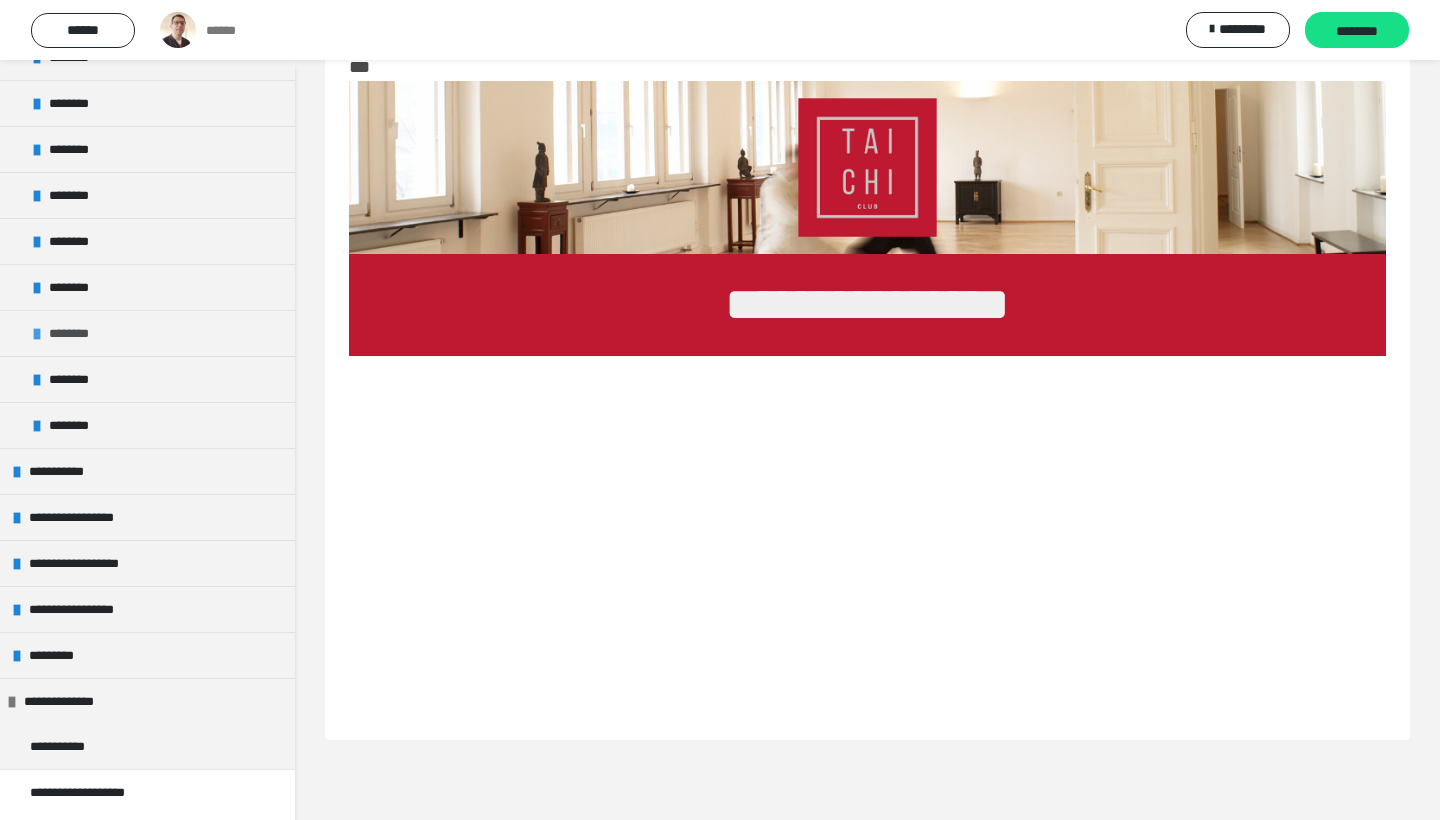 click at bounding box center (37, 334) 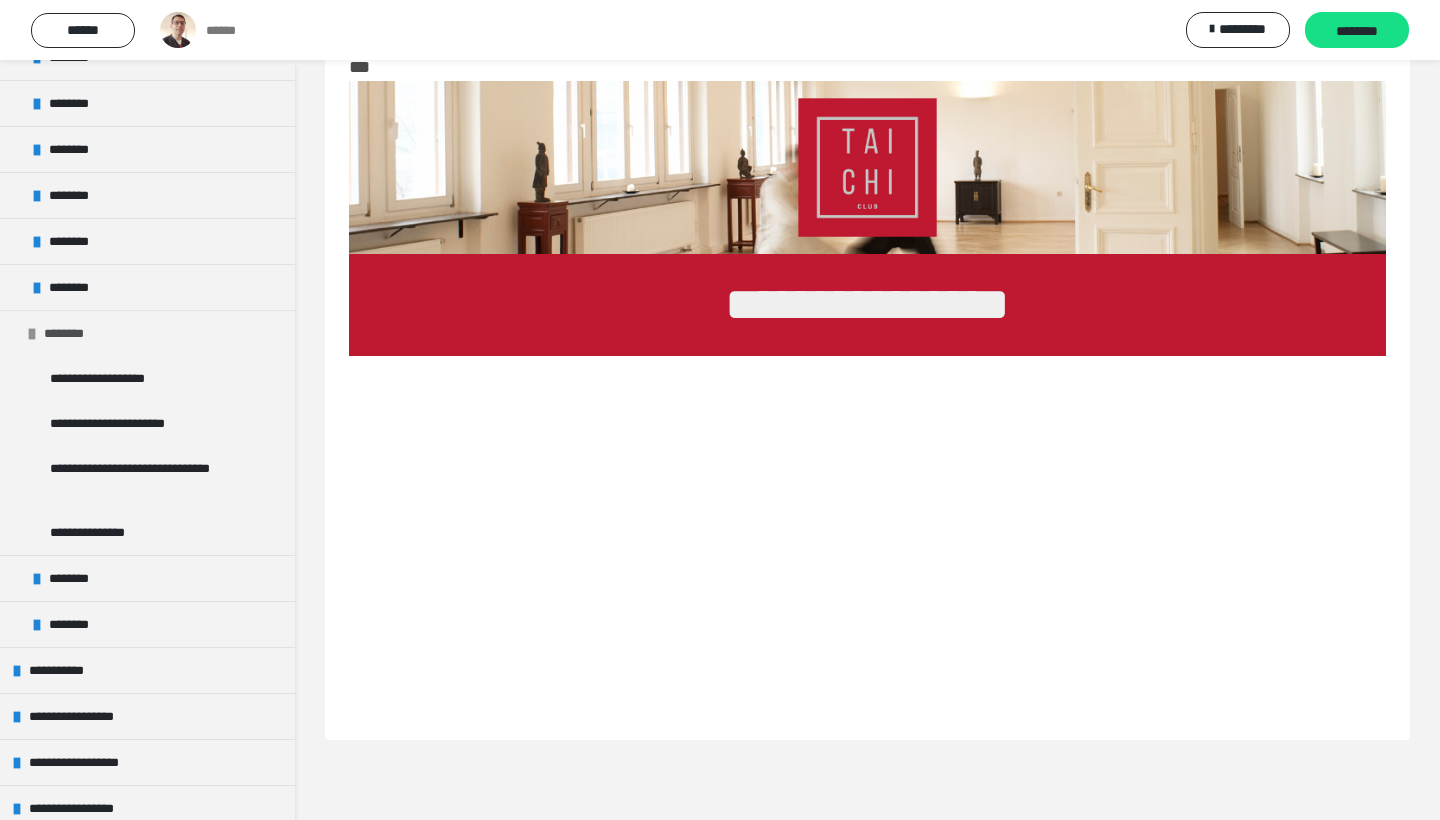 click at bounding box center [32, 334] 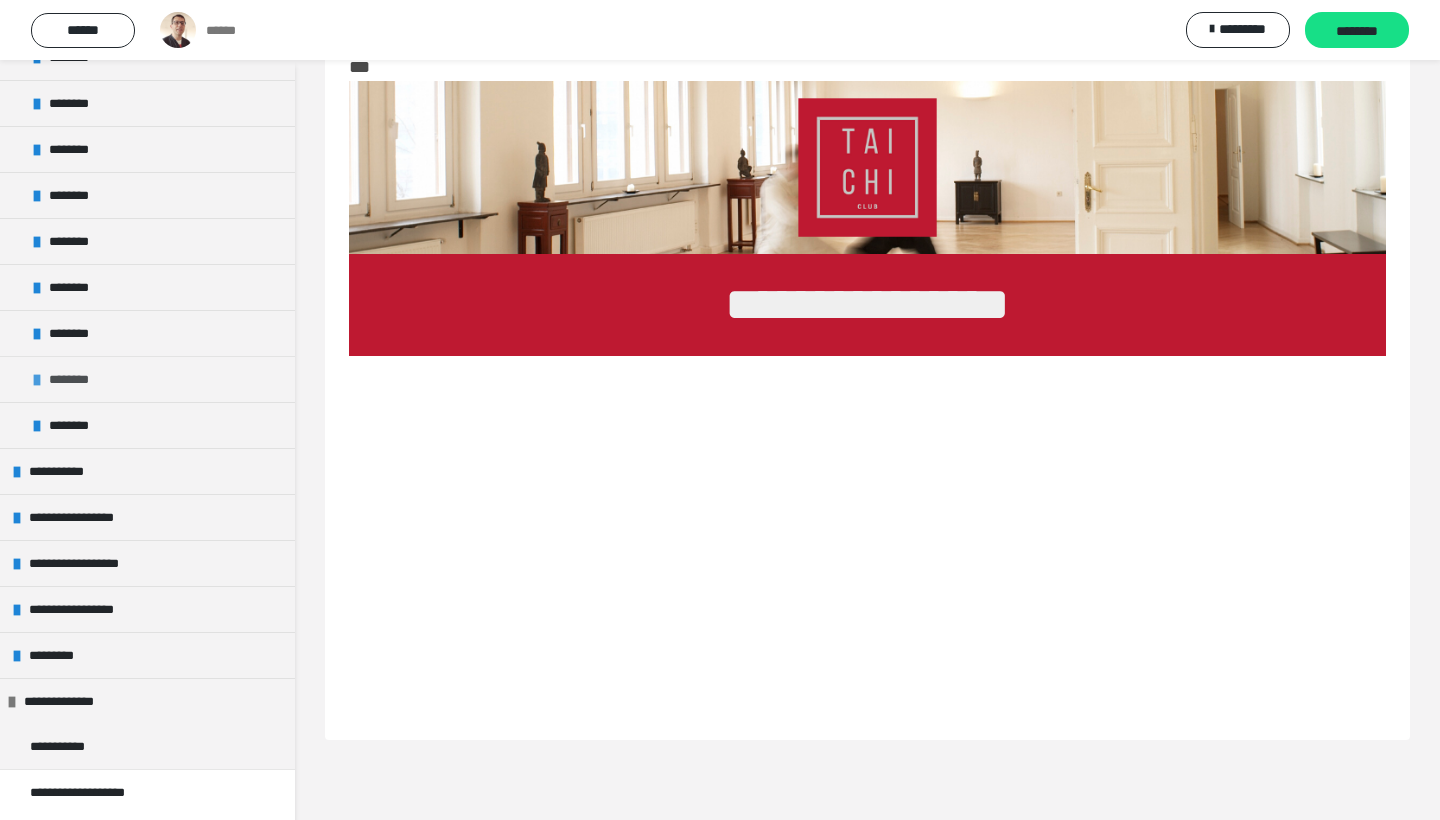 click at bounding box center (37, 380) 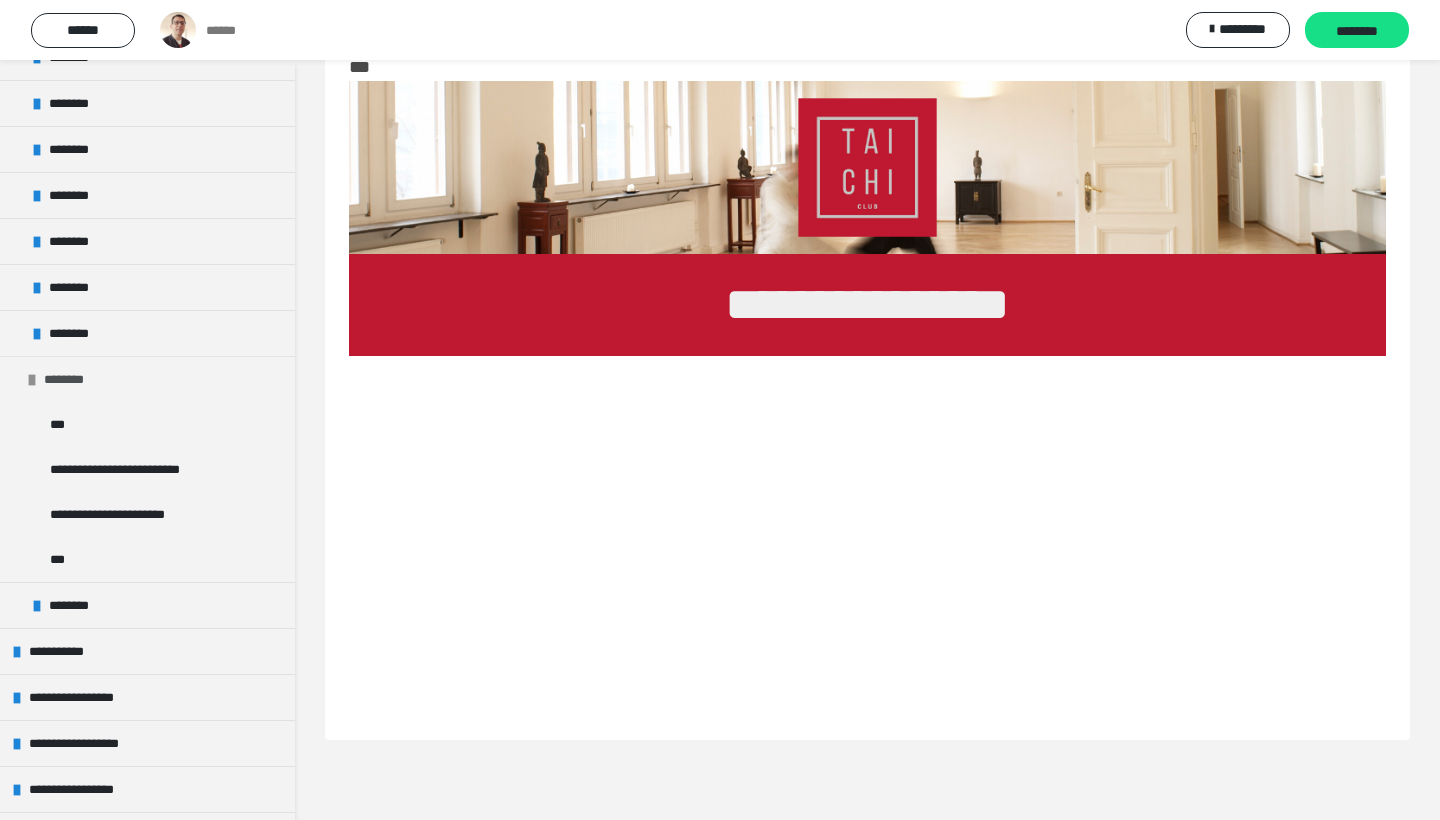 click at bounding box center [32, 380] 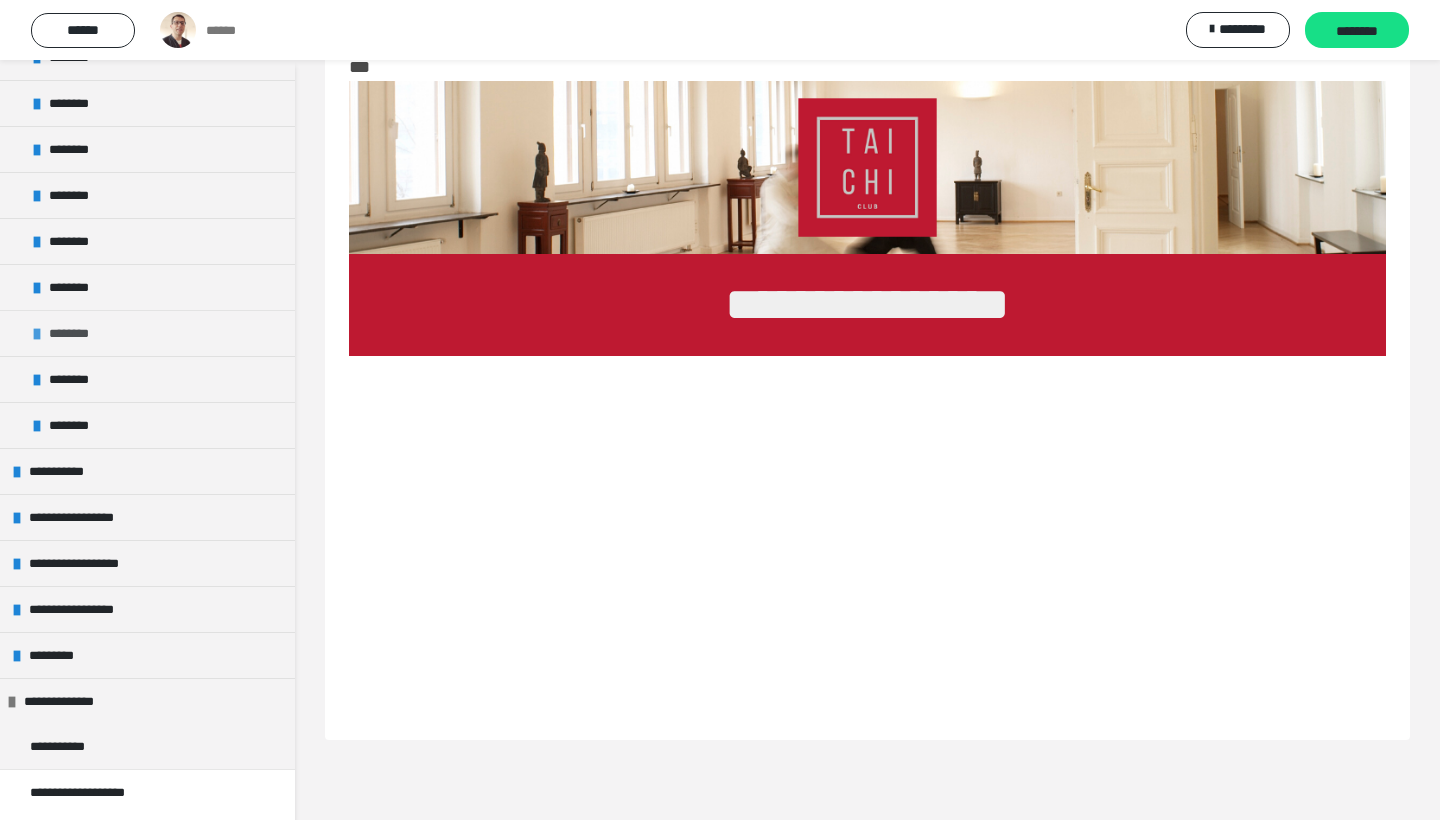 click at bounding box center (37, 334) 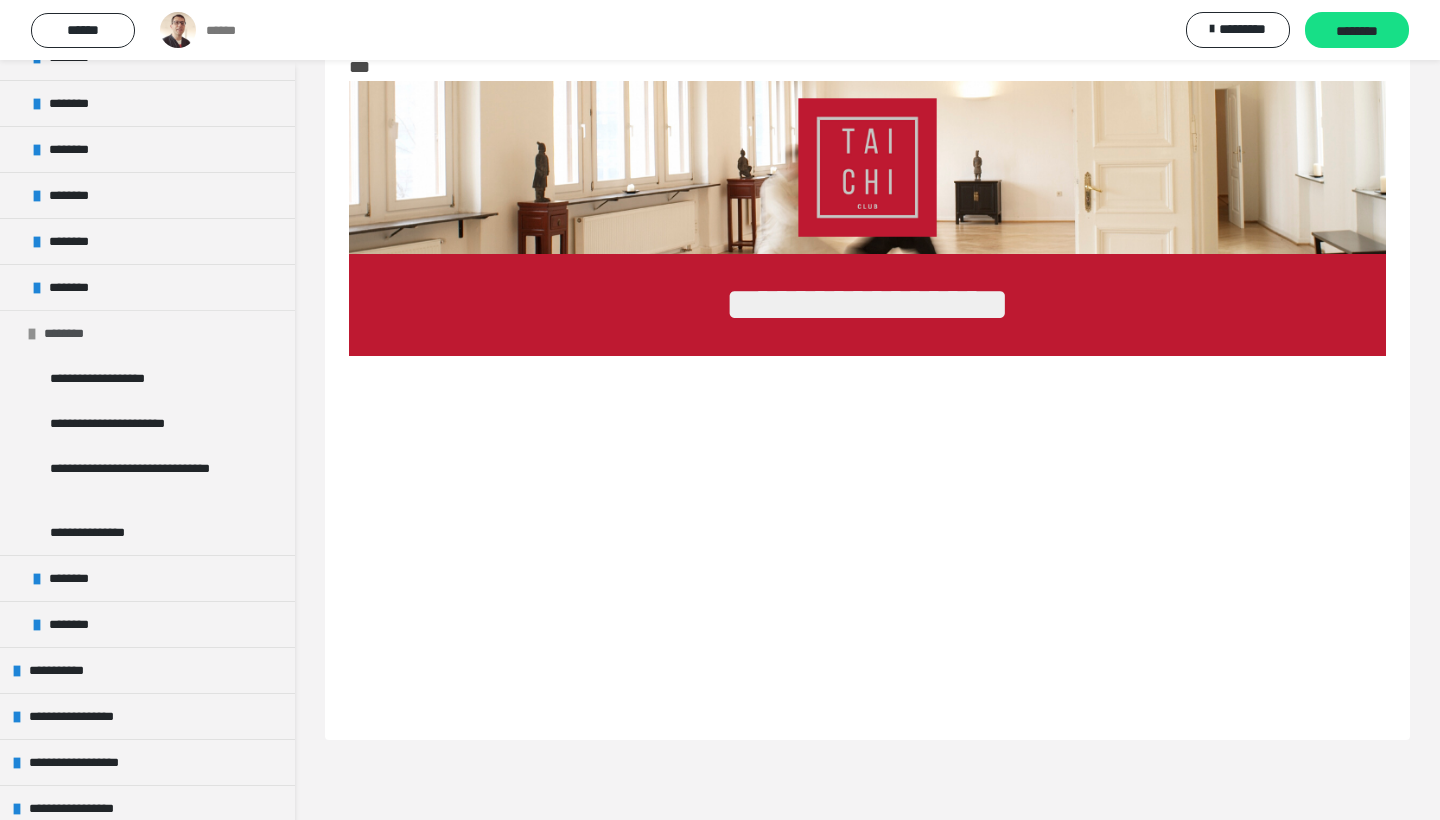 click at bounding box center [32, 334] 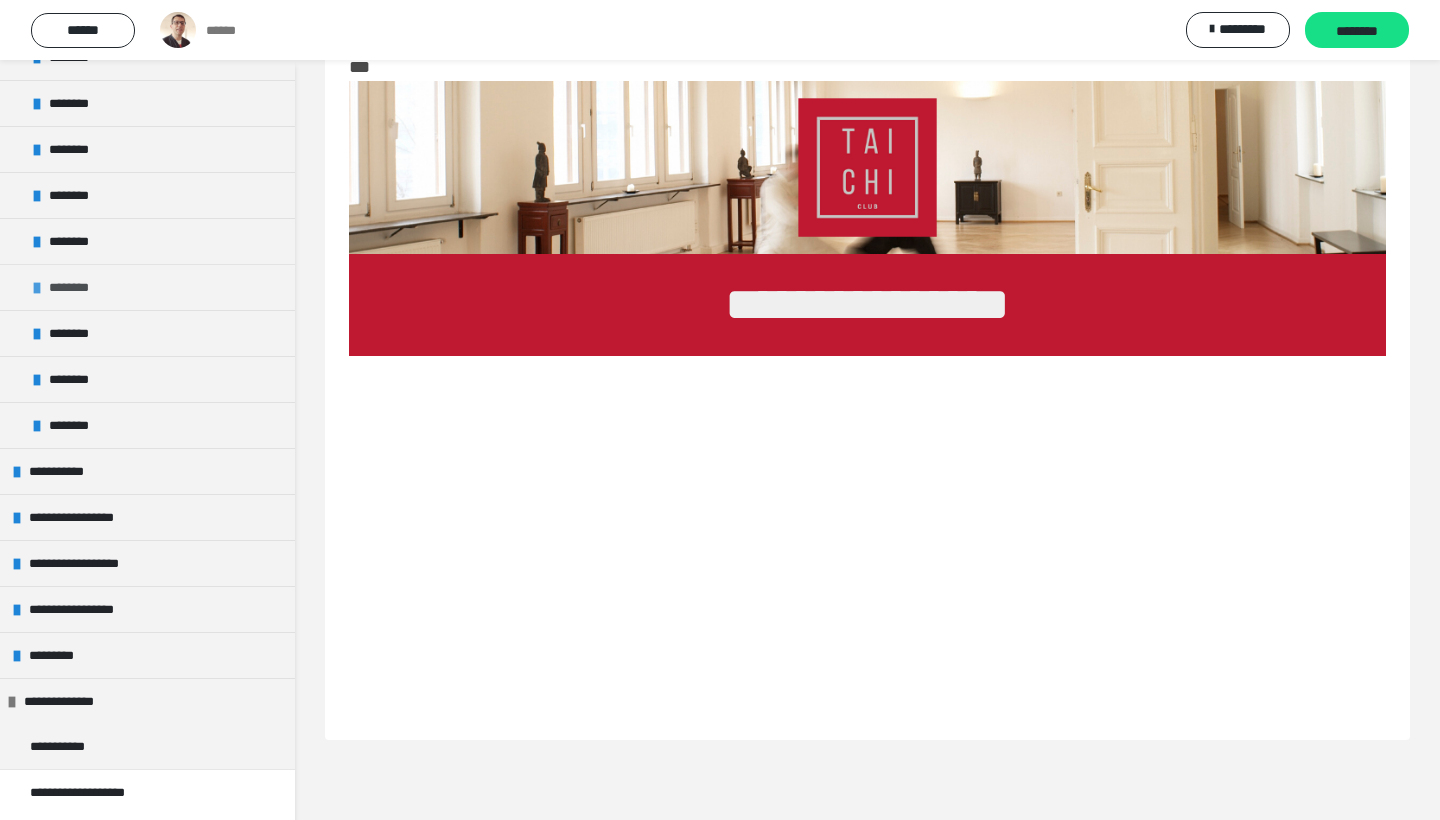 click at bounding box center [37, 288] 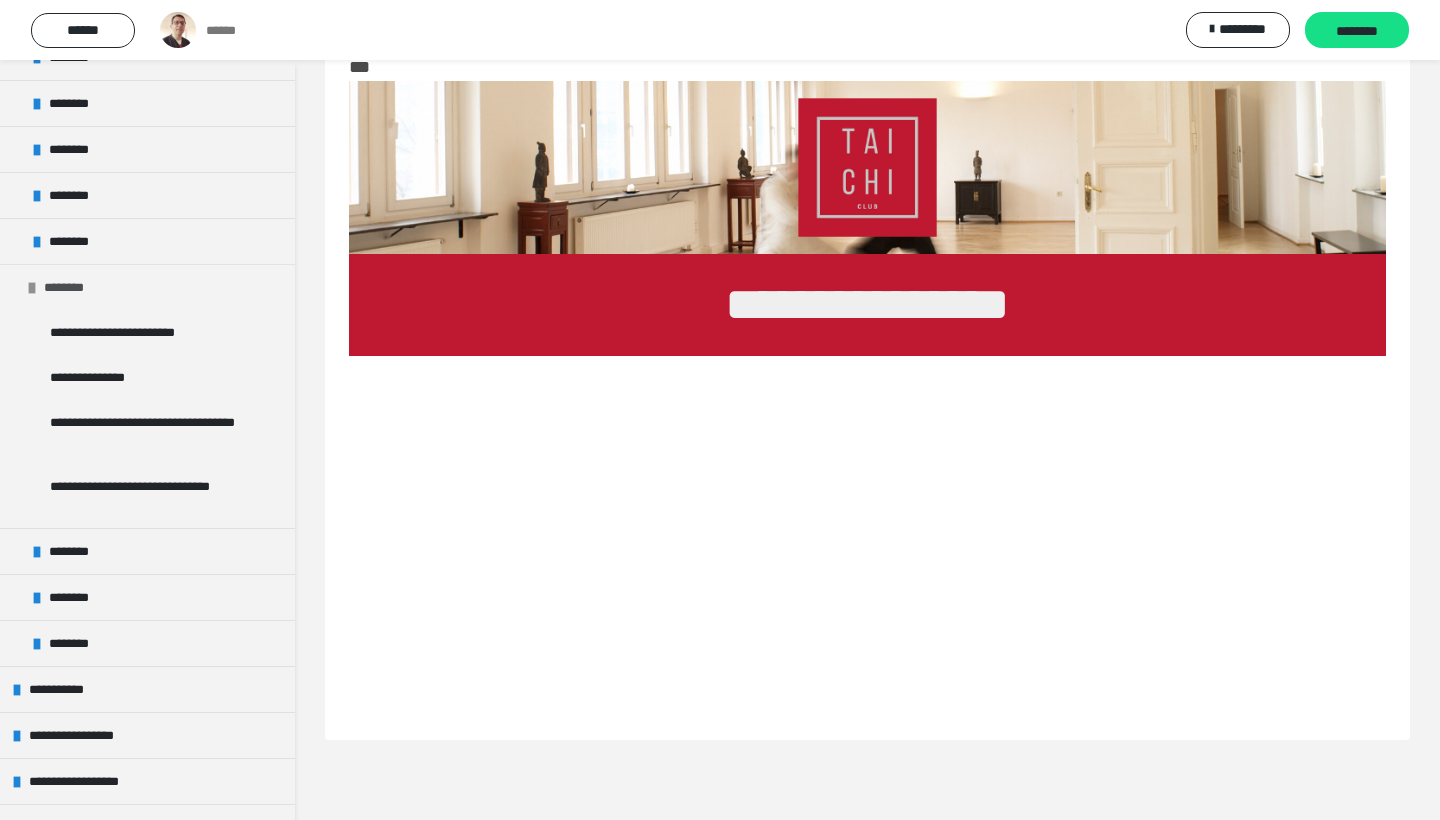 click at bounding box center (32, 288) 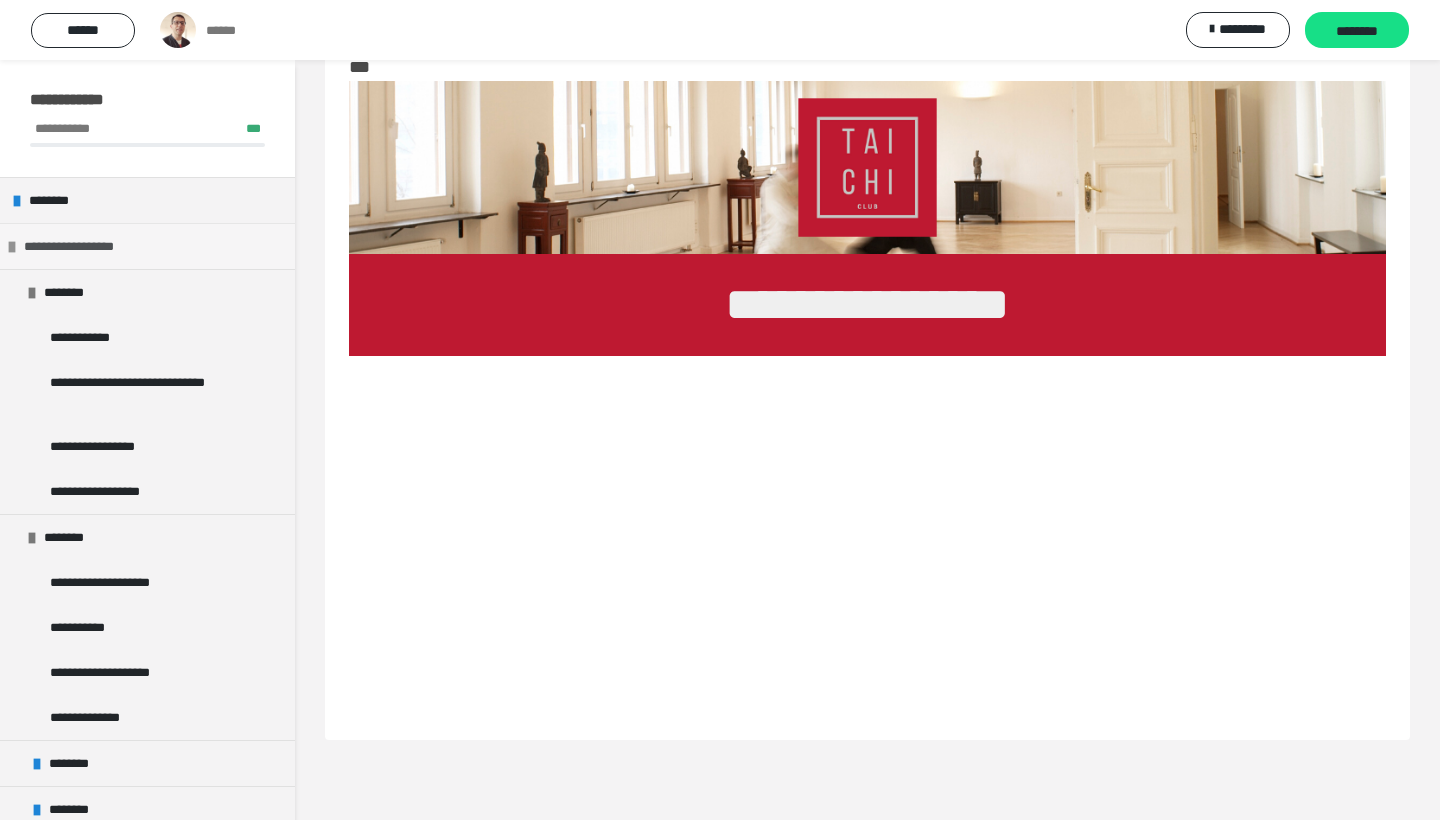 scroll, scrollTop: 0, scrollLeft: 0, axis: both 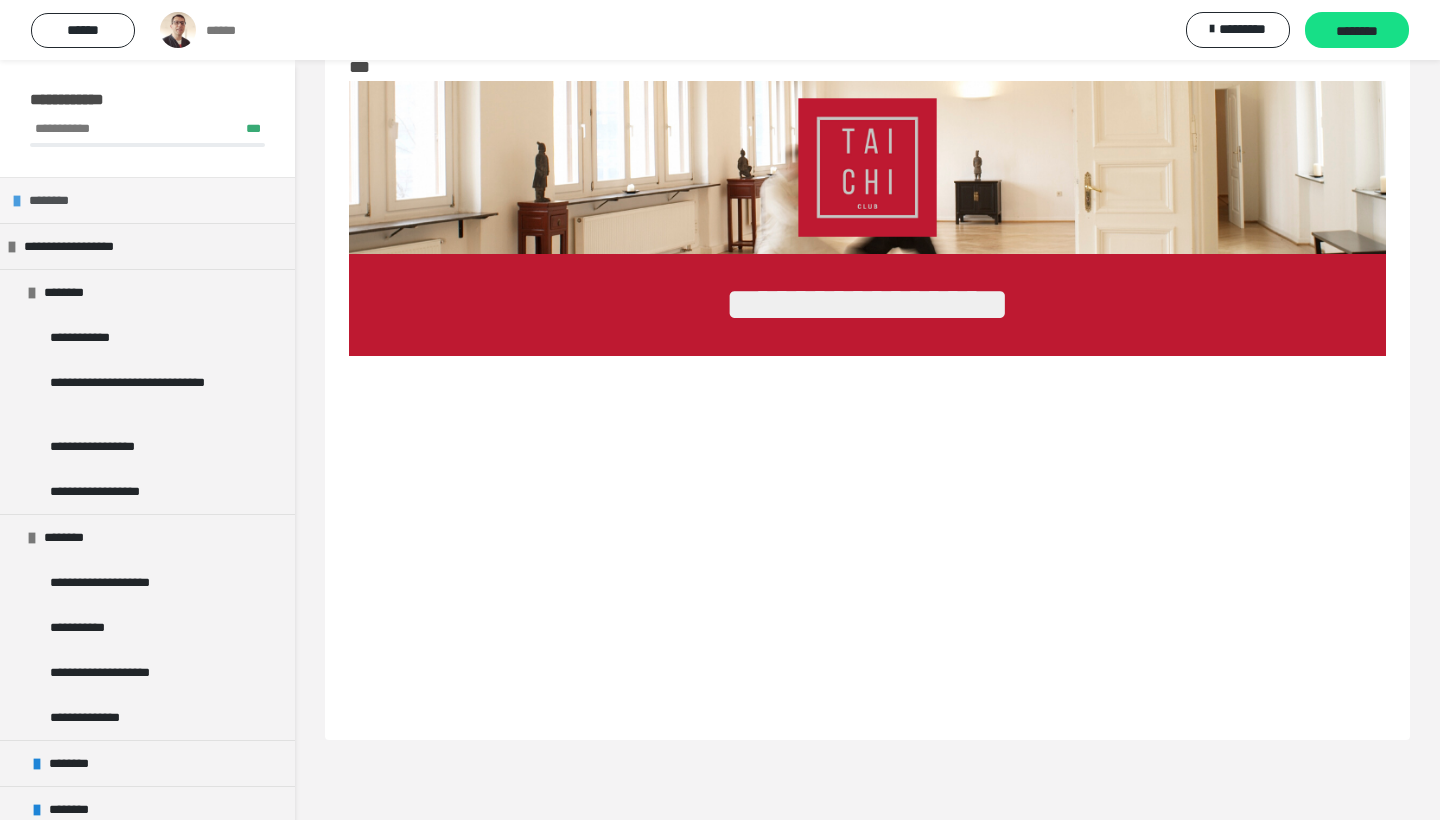 click at bounding box center (17, 201) 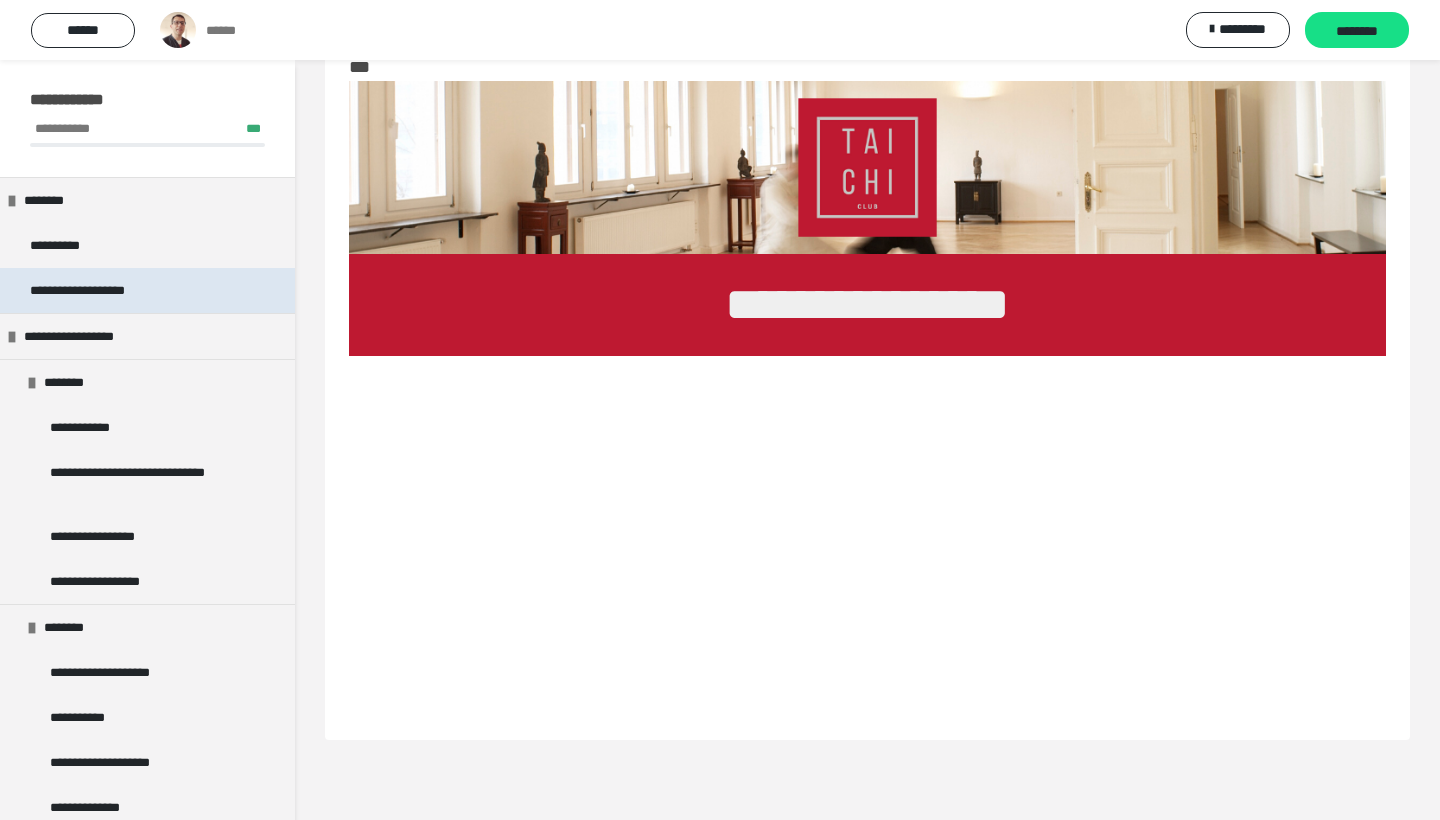 click on "**********" at bounding box center [92, 290] 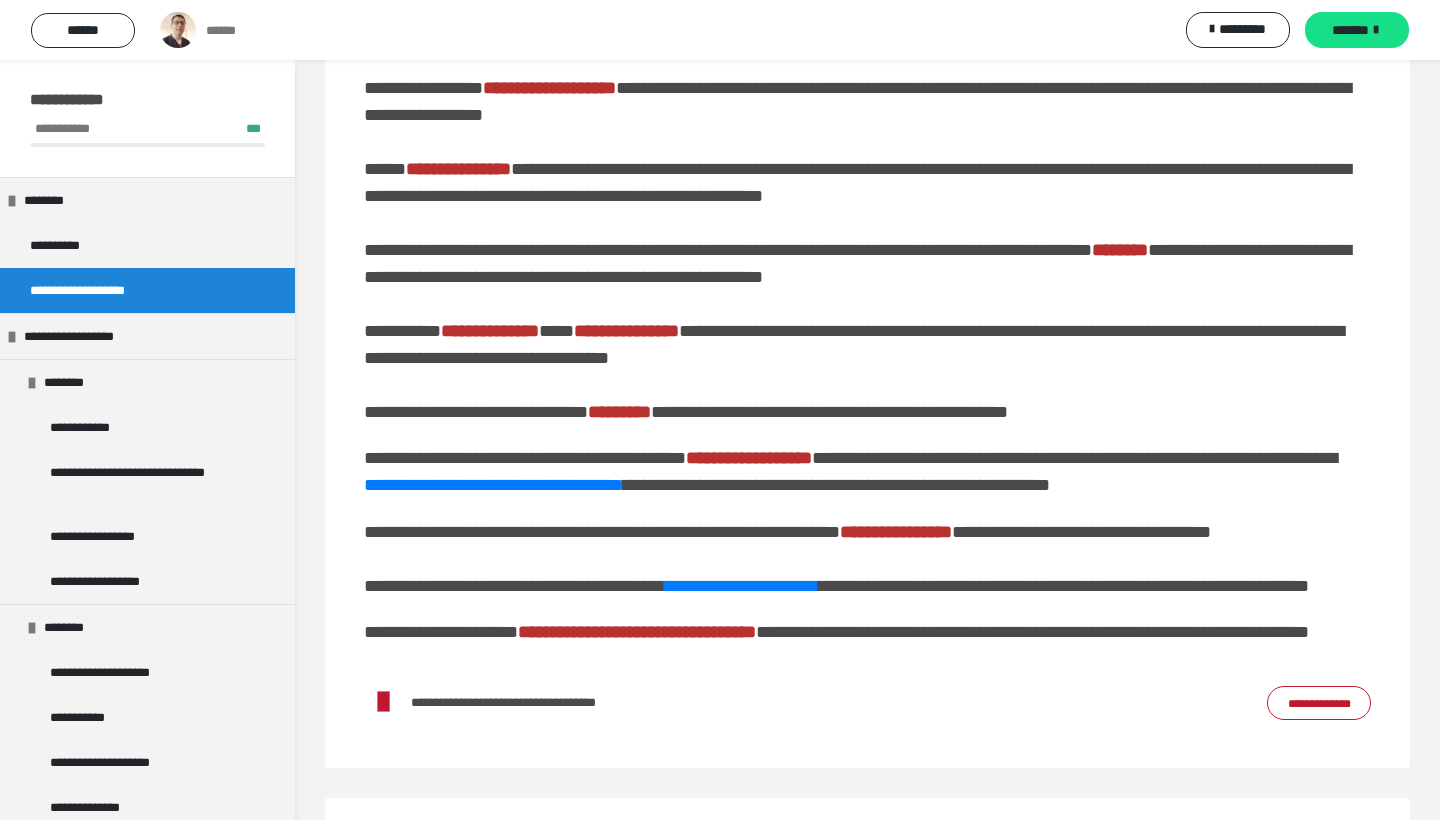 scroll, scrollTop: 756, scrollLeft: 0, axis: vertical 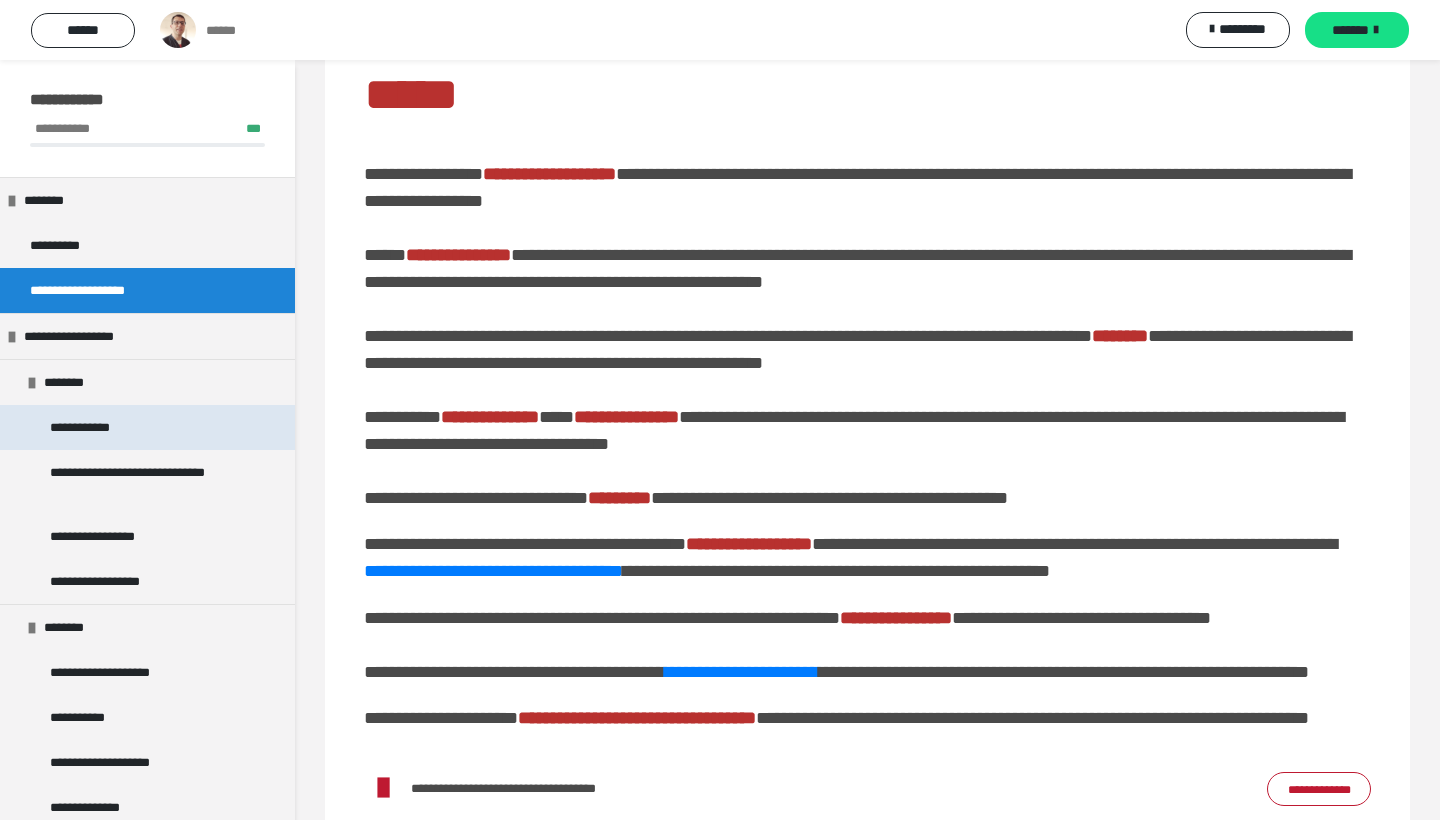 click on "**********" at bounding box center (91, 427) 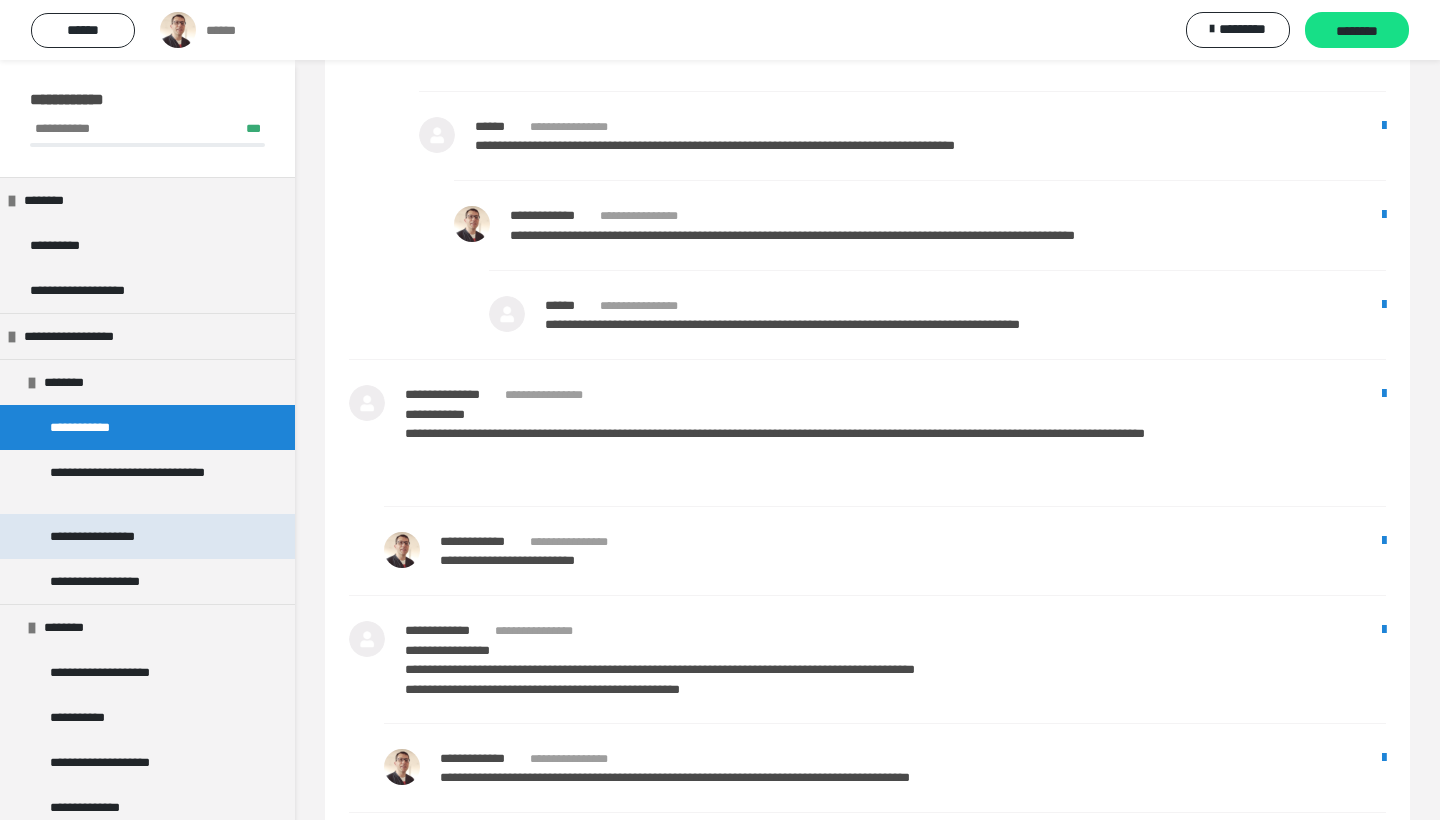 scroll, scrollTop: 1727, scrollLeft: 0, axis: vertical 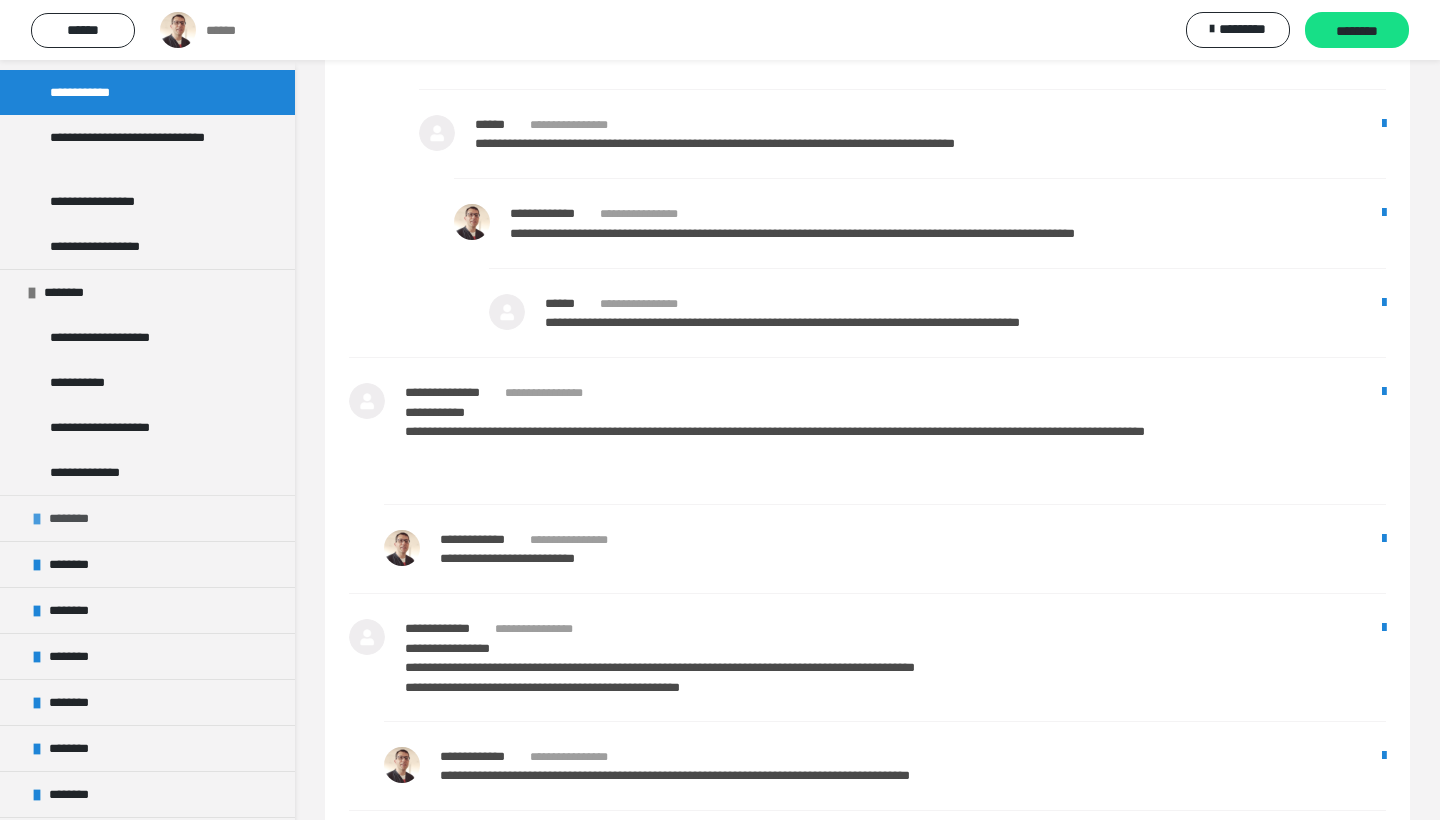 click at bounding box center (37, 519) 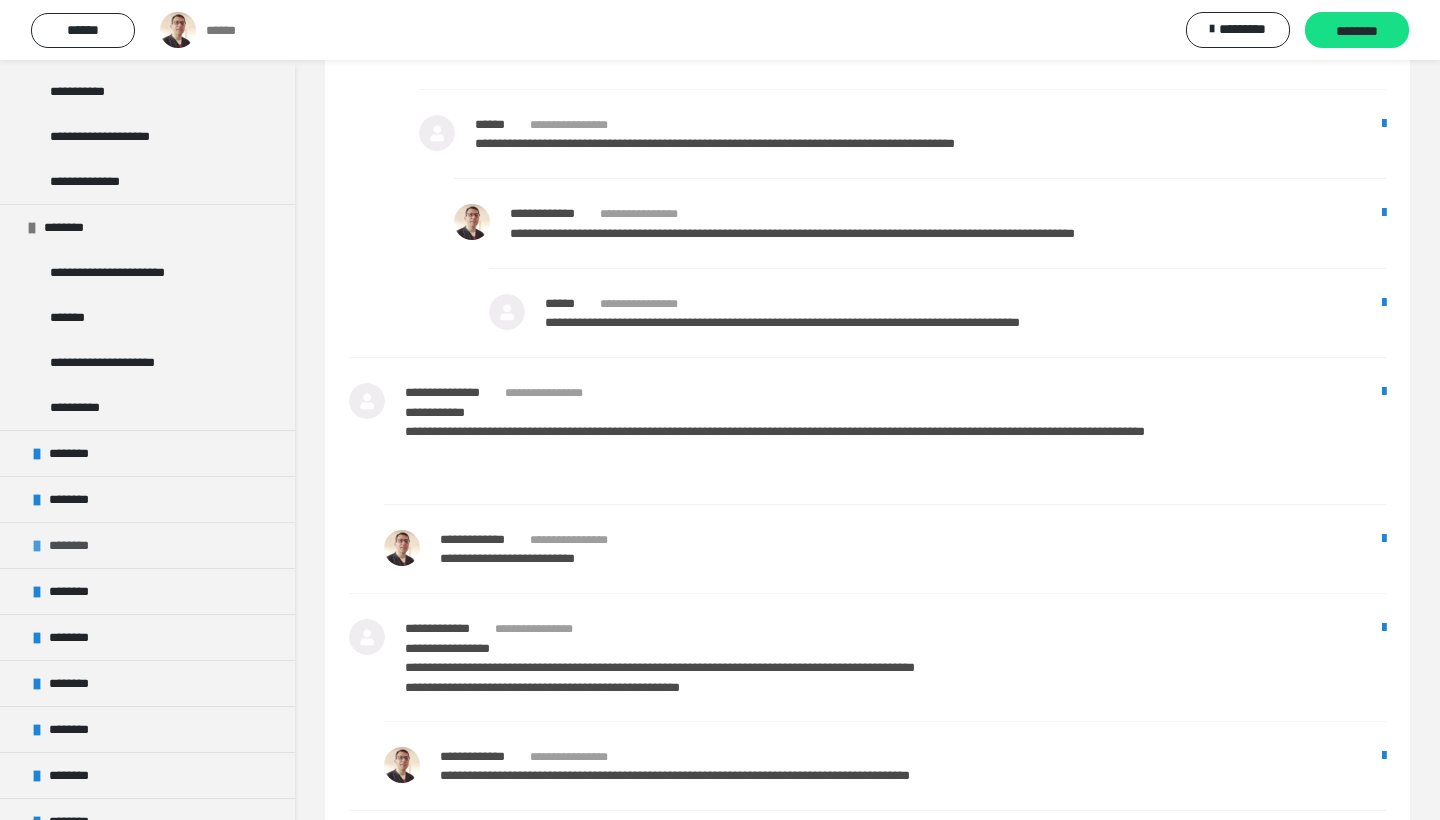 scroll, scrollTop: 629, scrollLeft: 0, axis: vertical 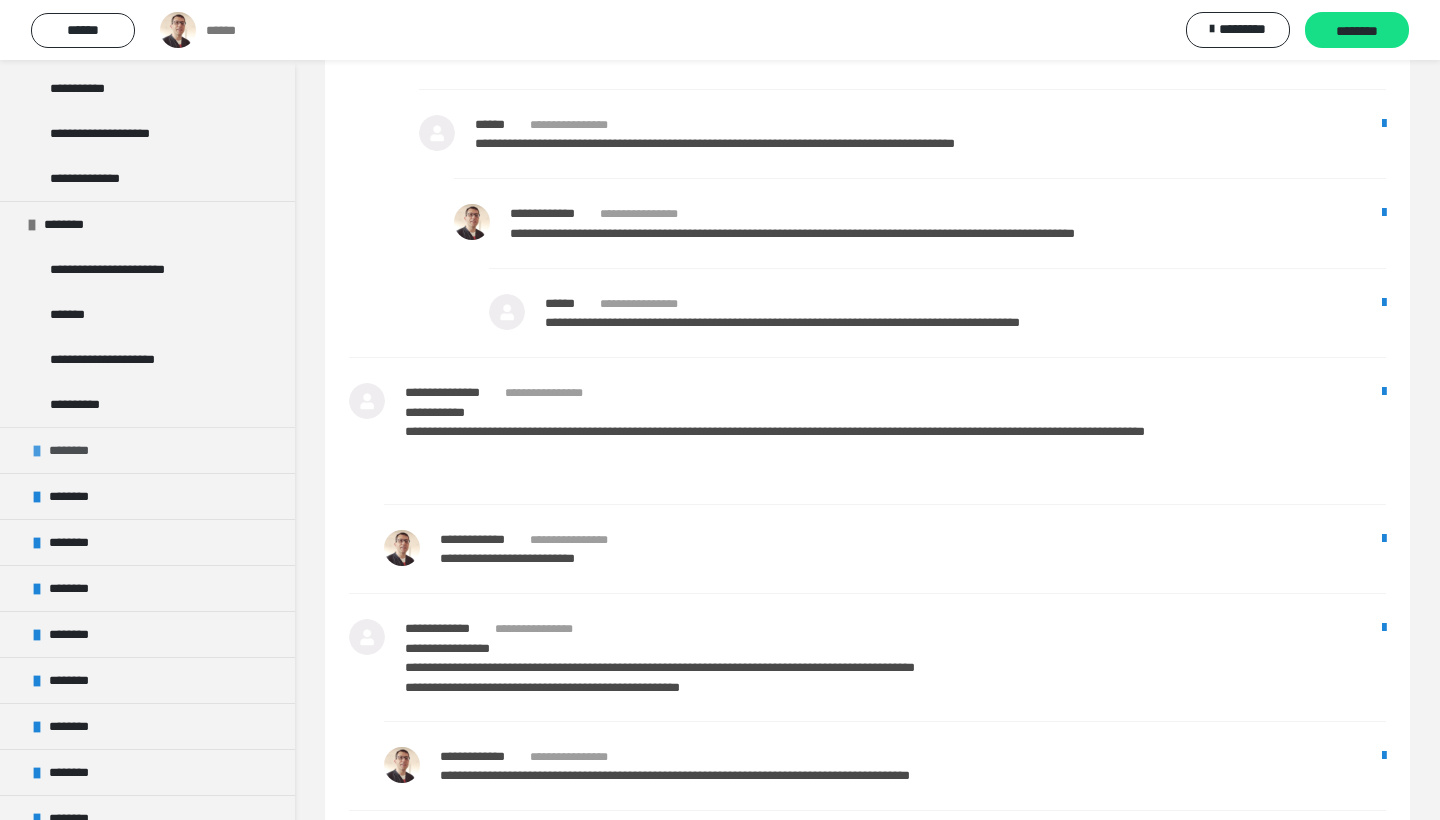 click at bounding box center (37, 451) 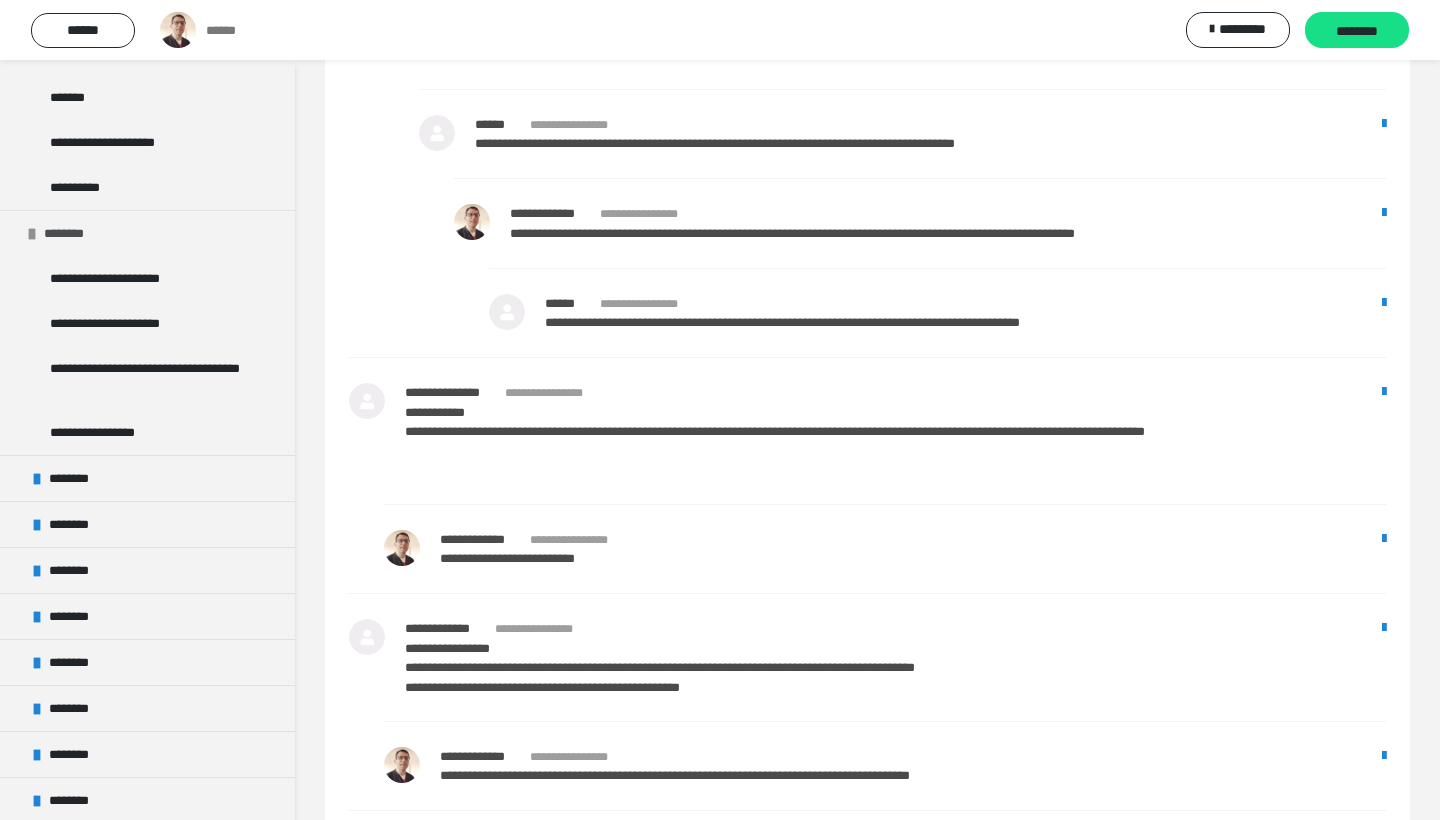 scroll, scrollTop: 847, scrollLeft: 0, axis: vertical 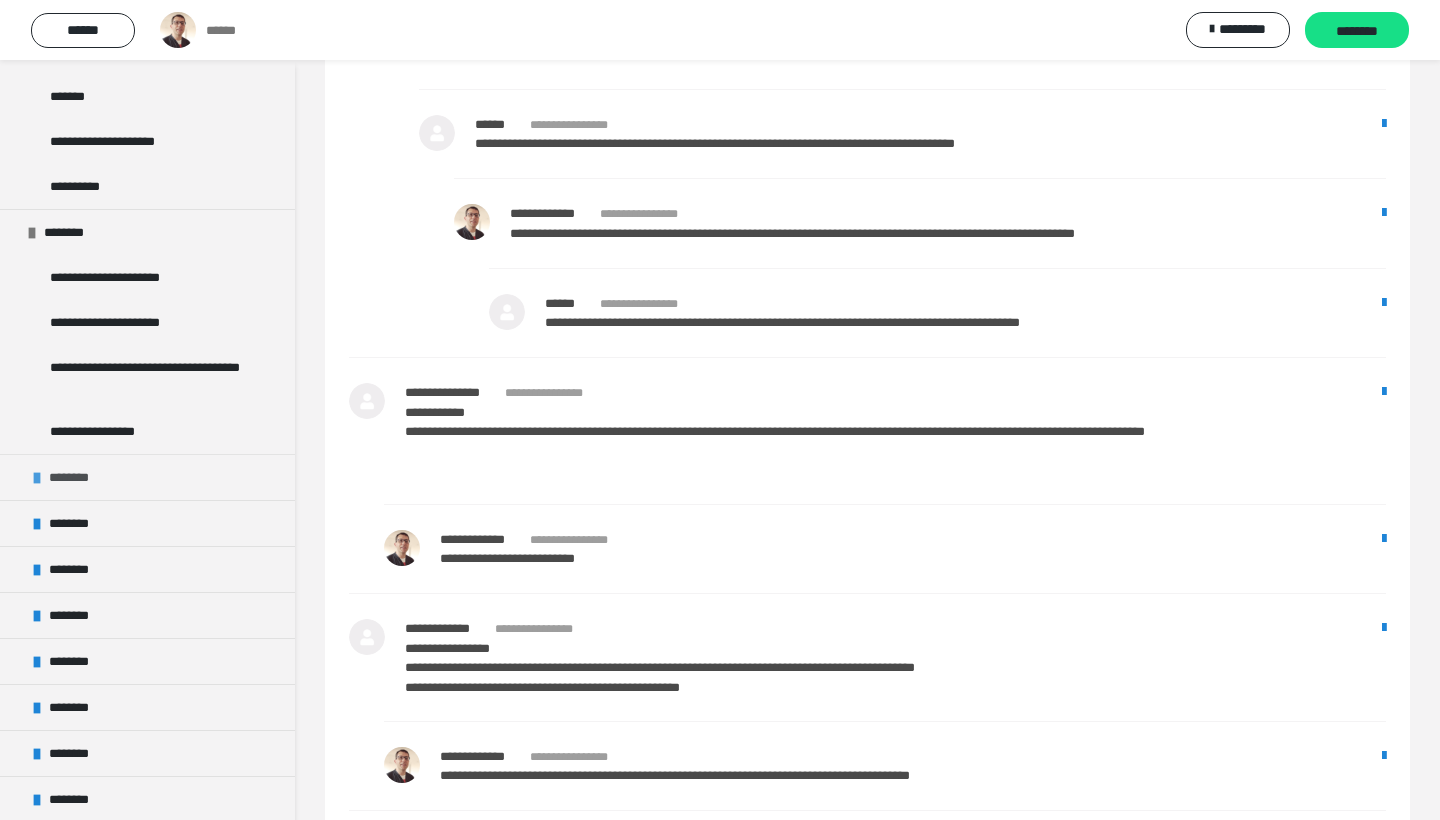 click on "********" at bounding box center [78, 477] 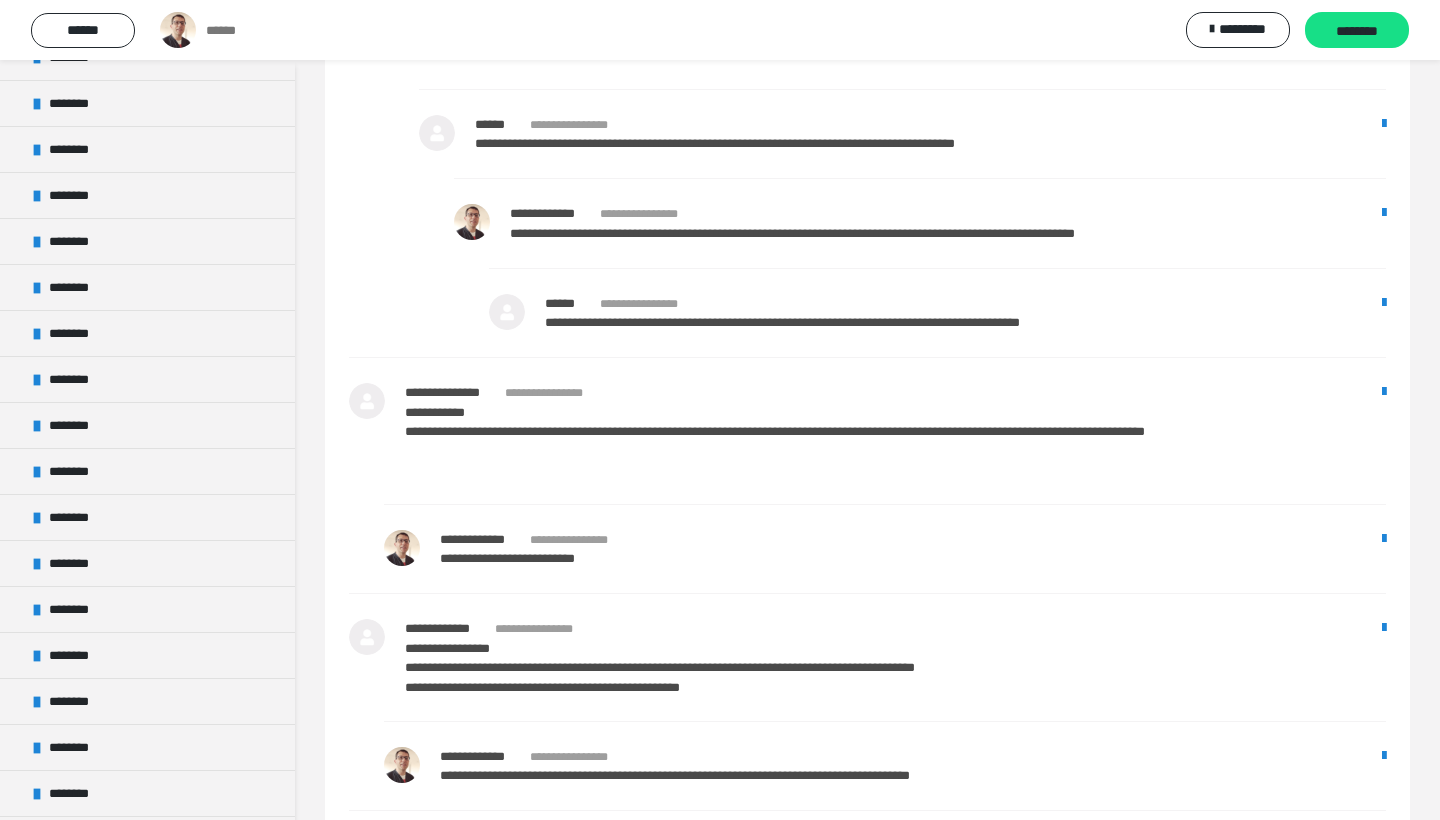 scroll, scrollTop: 1754, scrollLeft: 0, axis: vertical 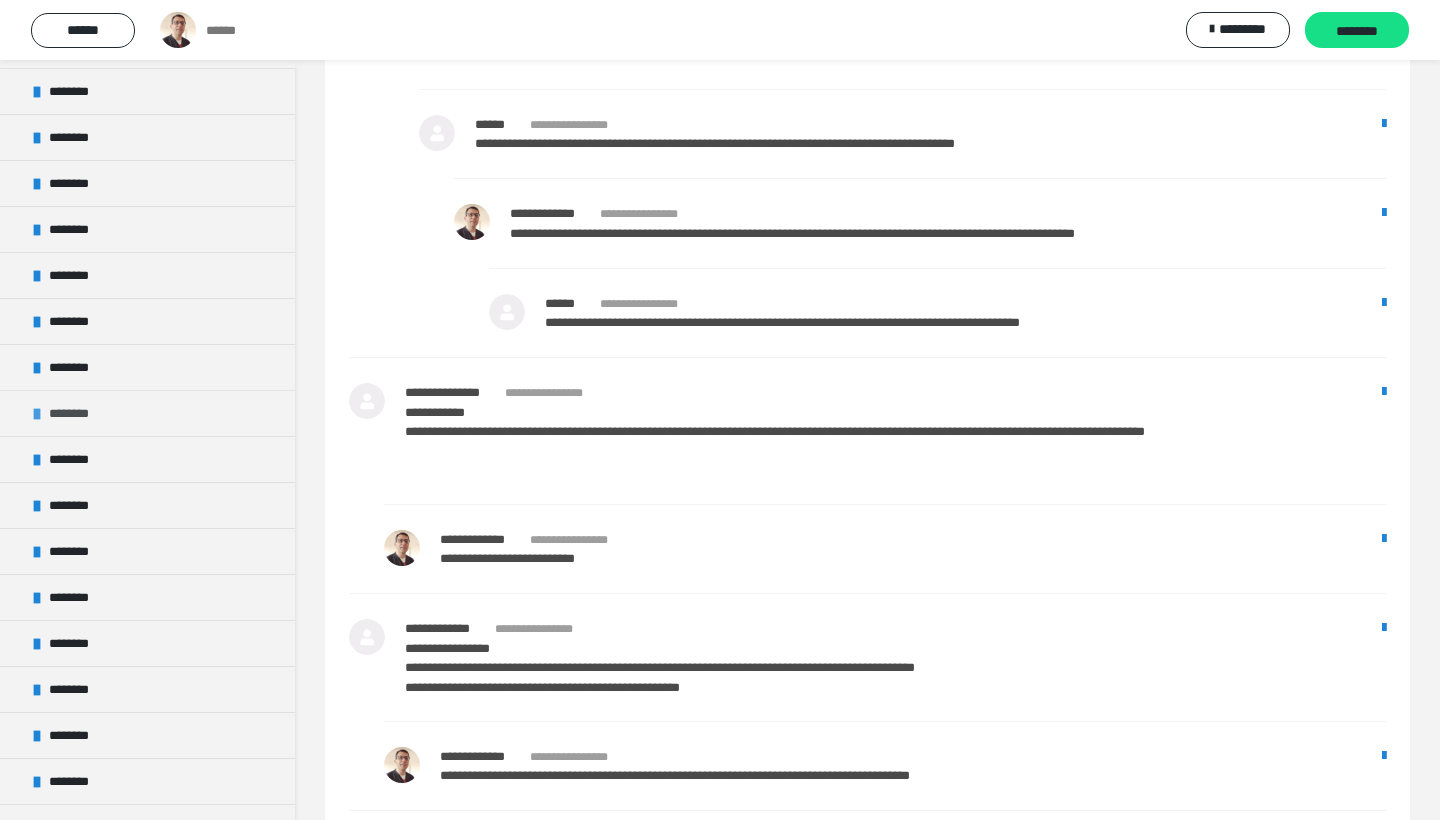 click at bounding box center (37, 414) 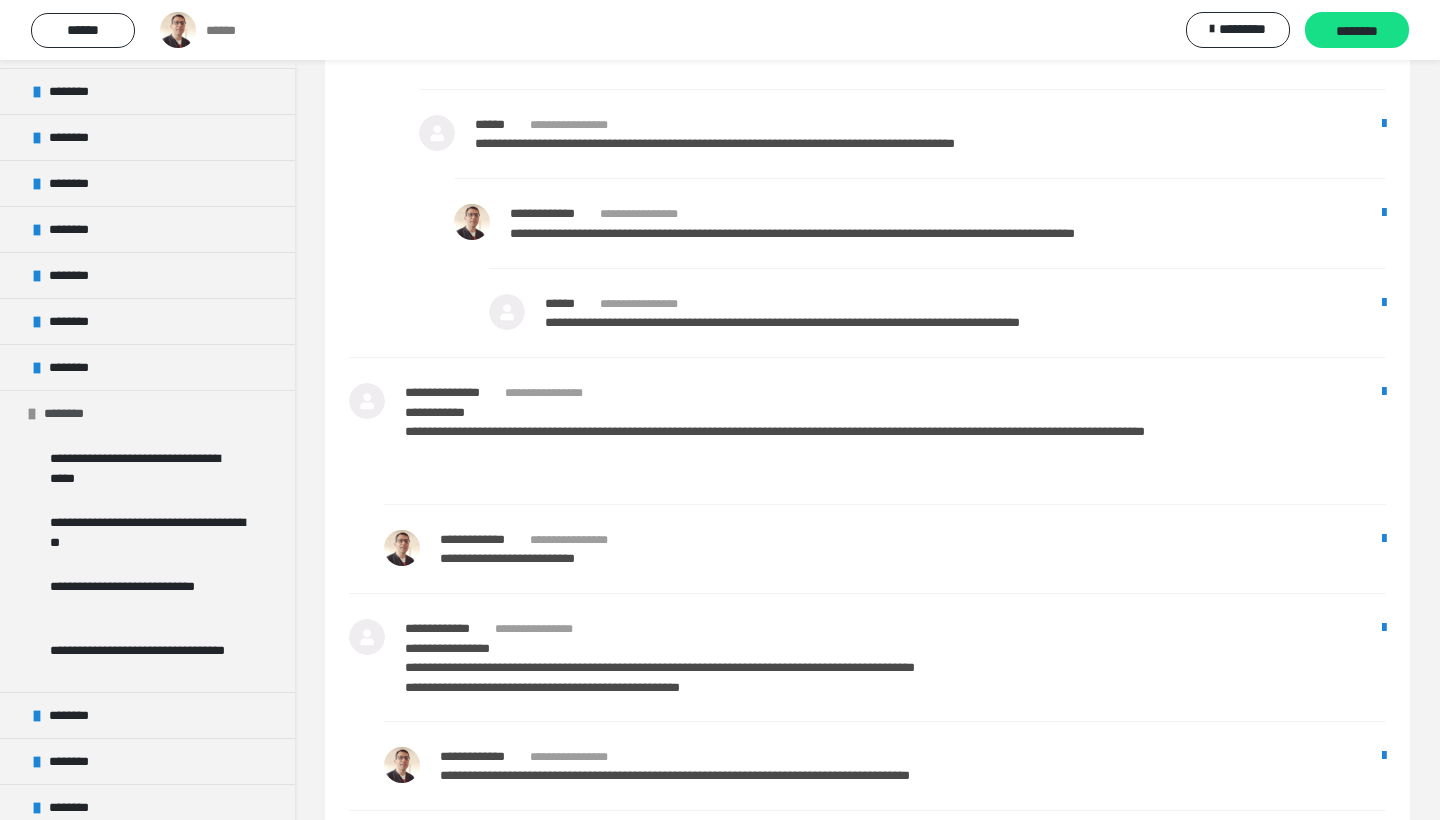click at bounding box center [32, 414] 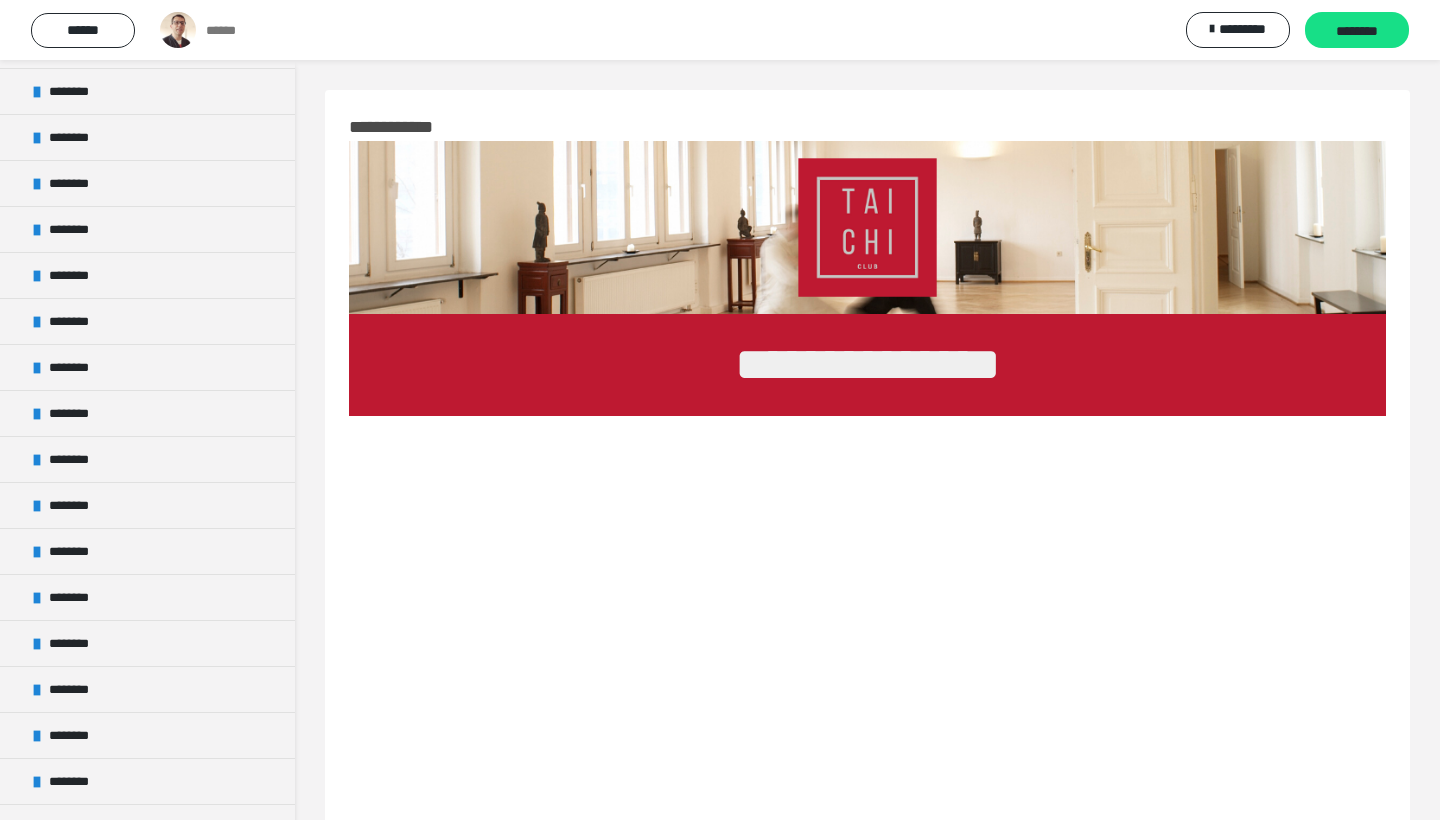 scroll, scrollTop: 0, scrollLeft: 0, axis: both 